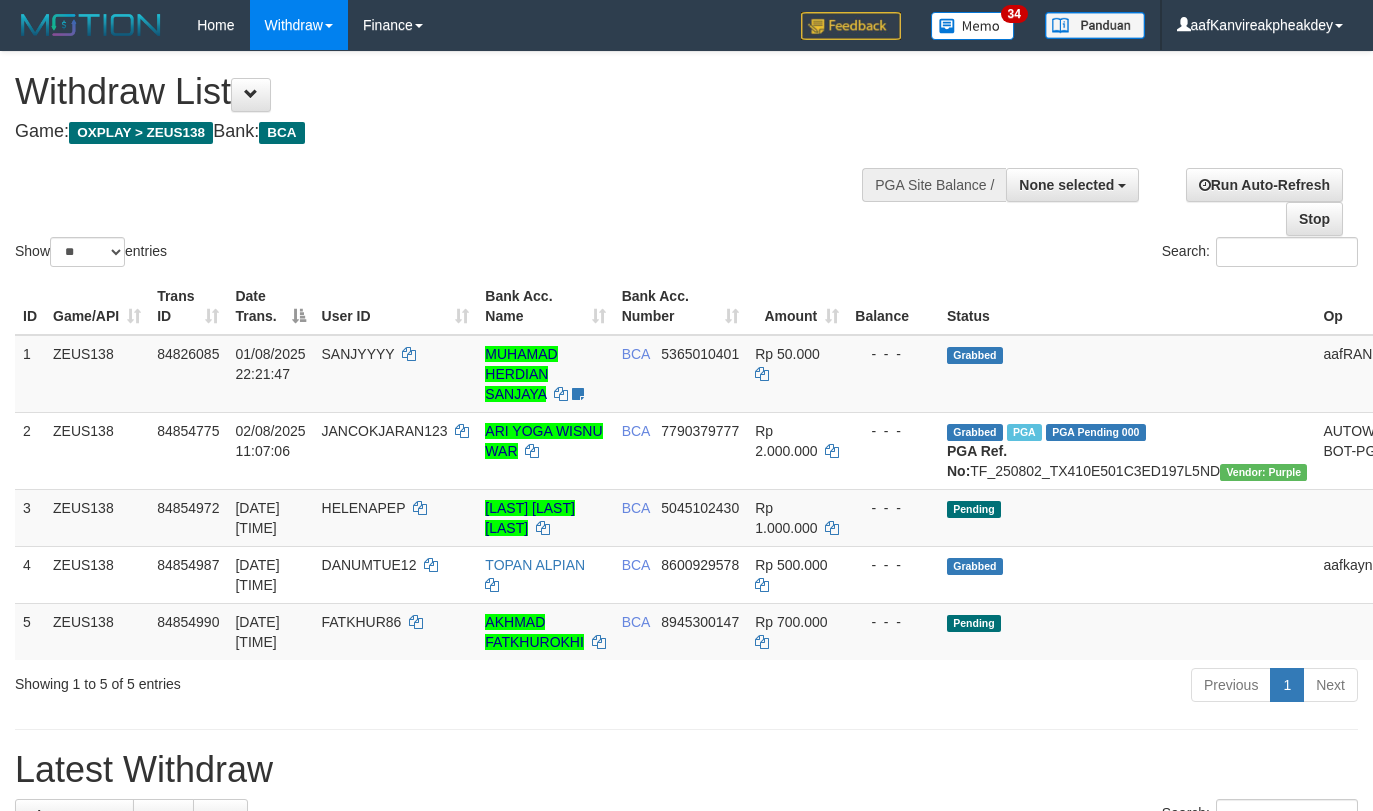 select 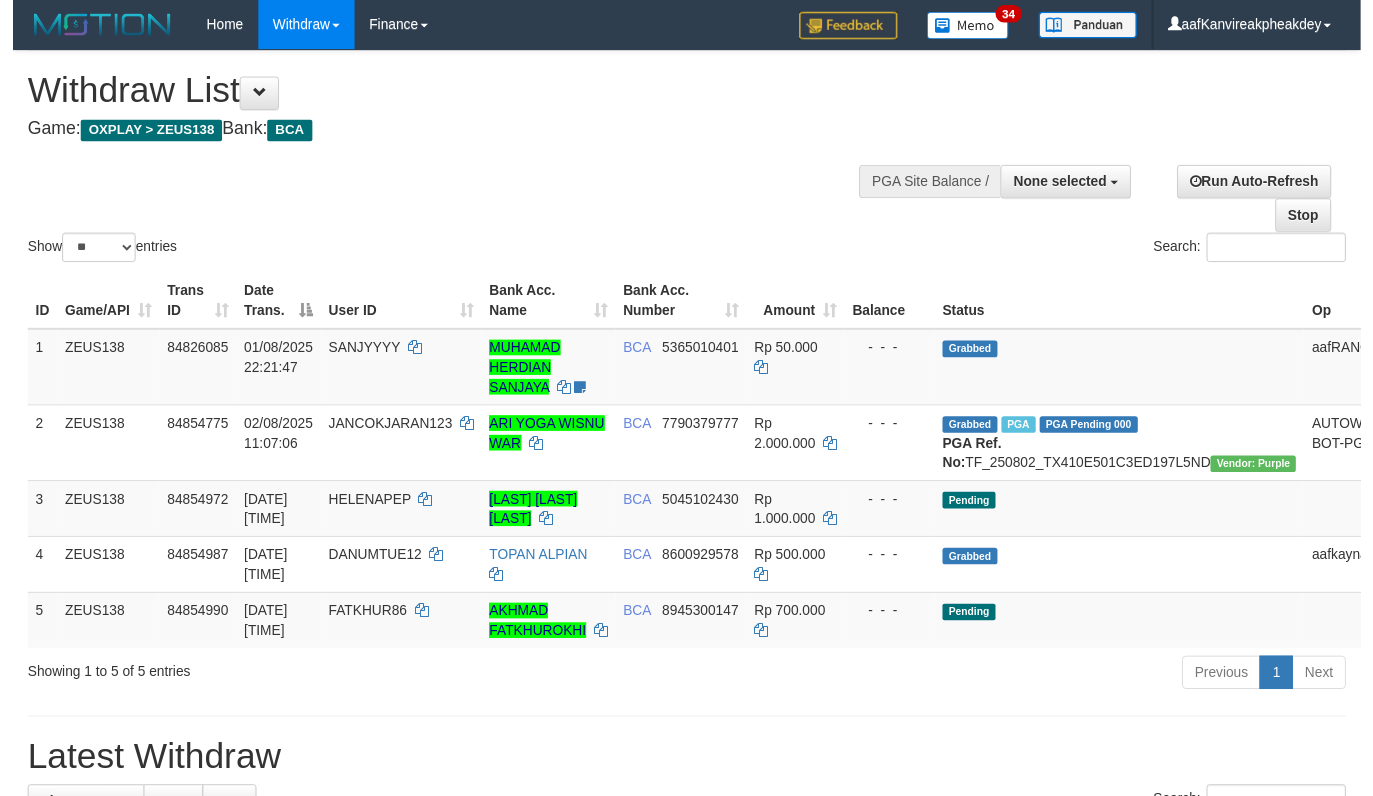 scroll, scrollTop: 0, scrollLeft: 0, axis: both 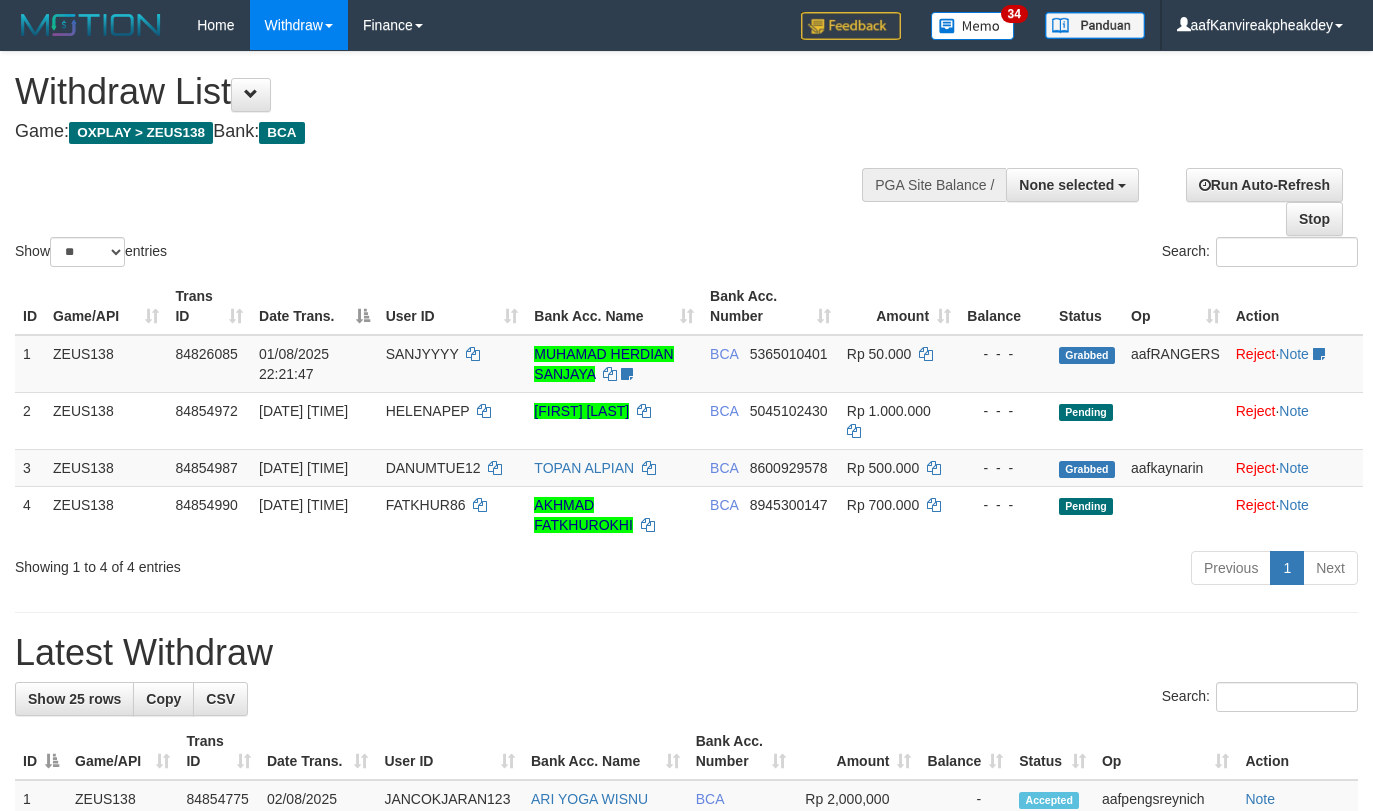 select 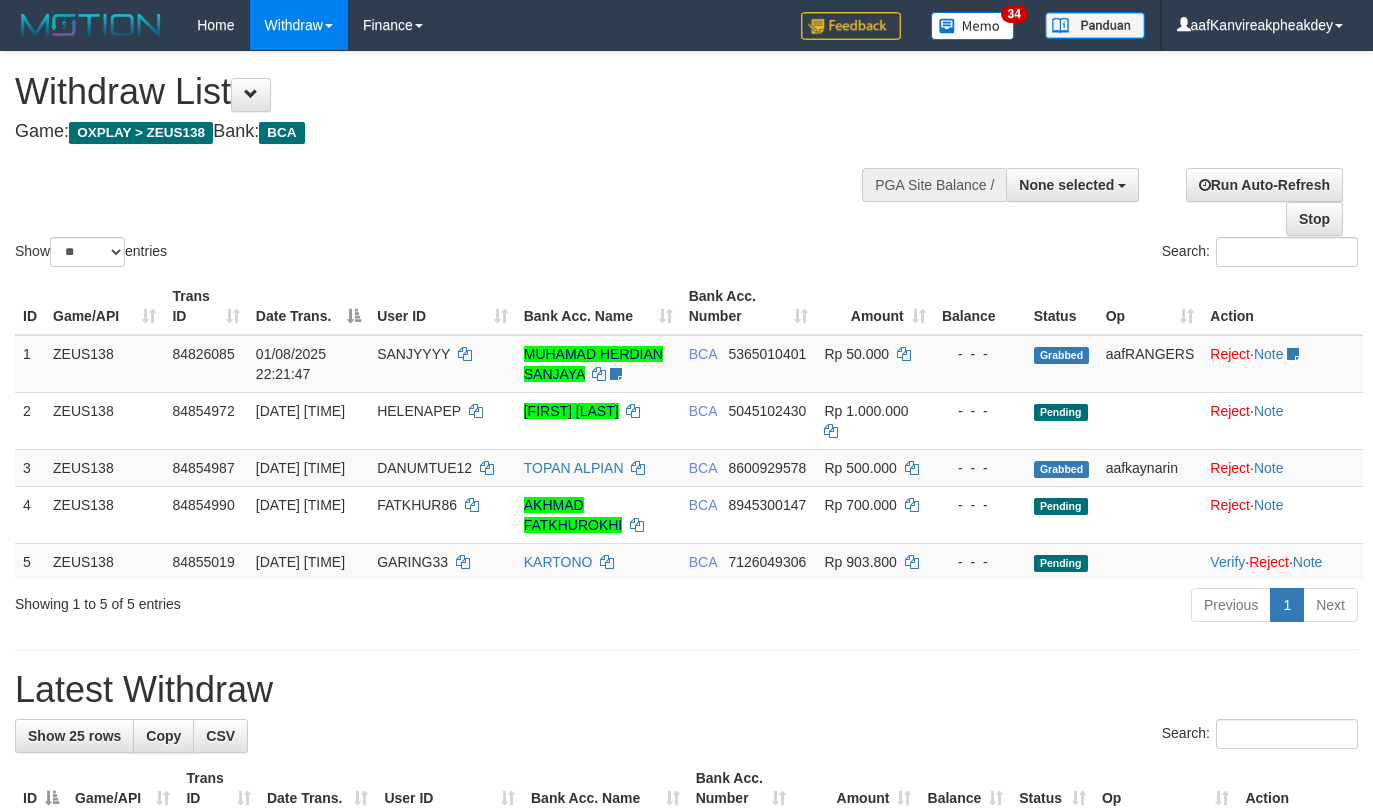 select 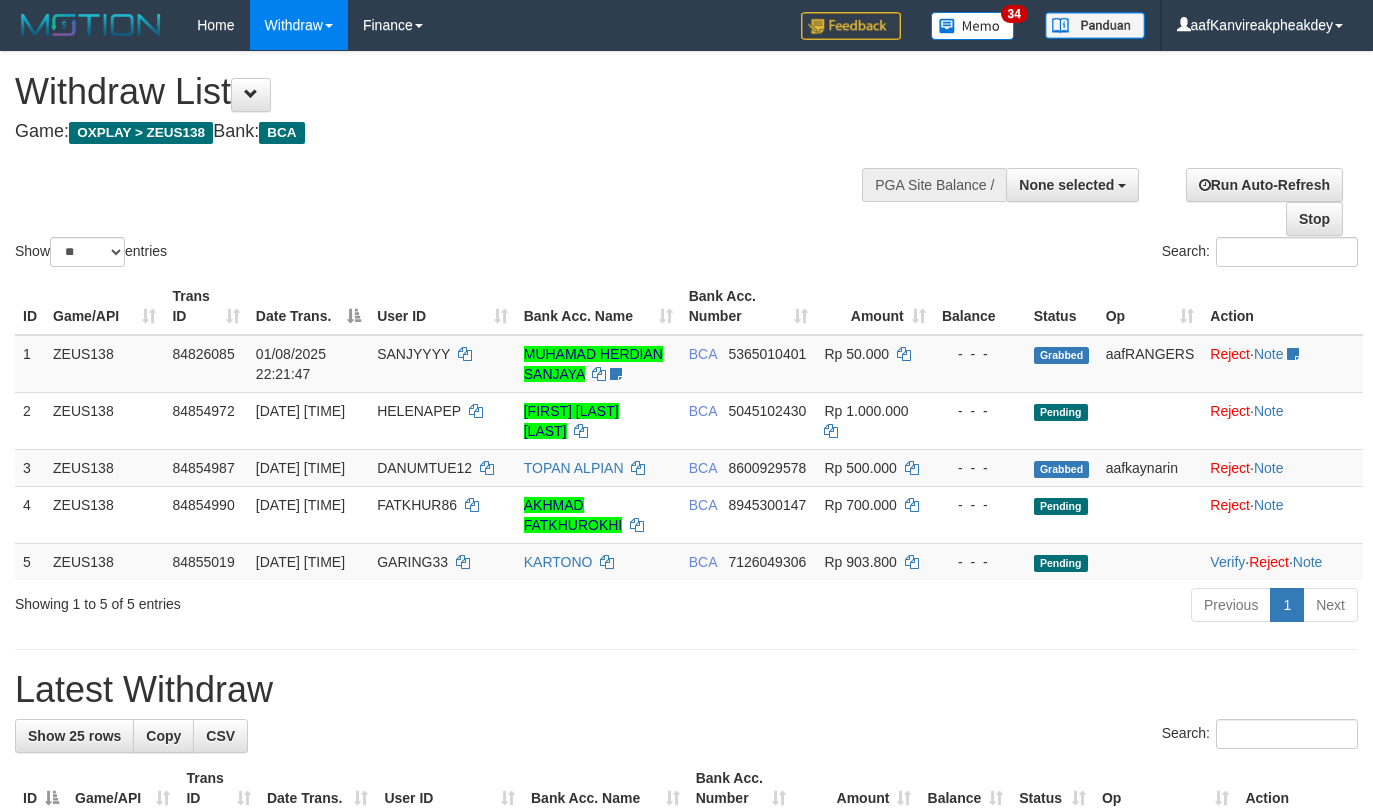 select 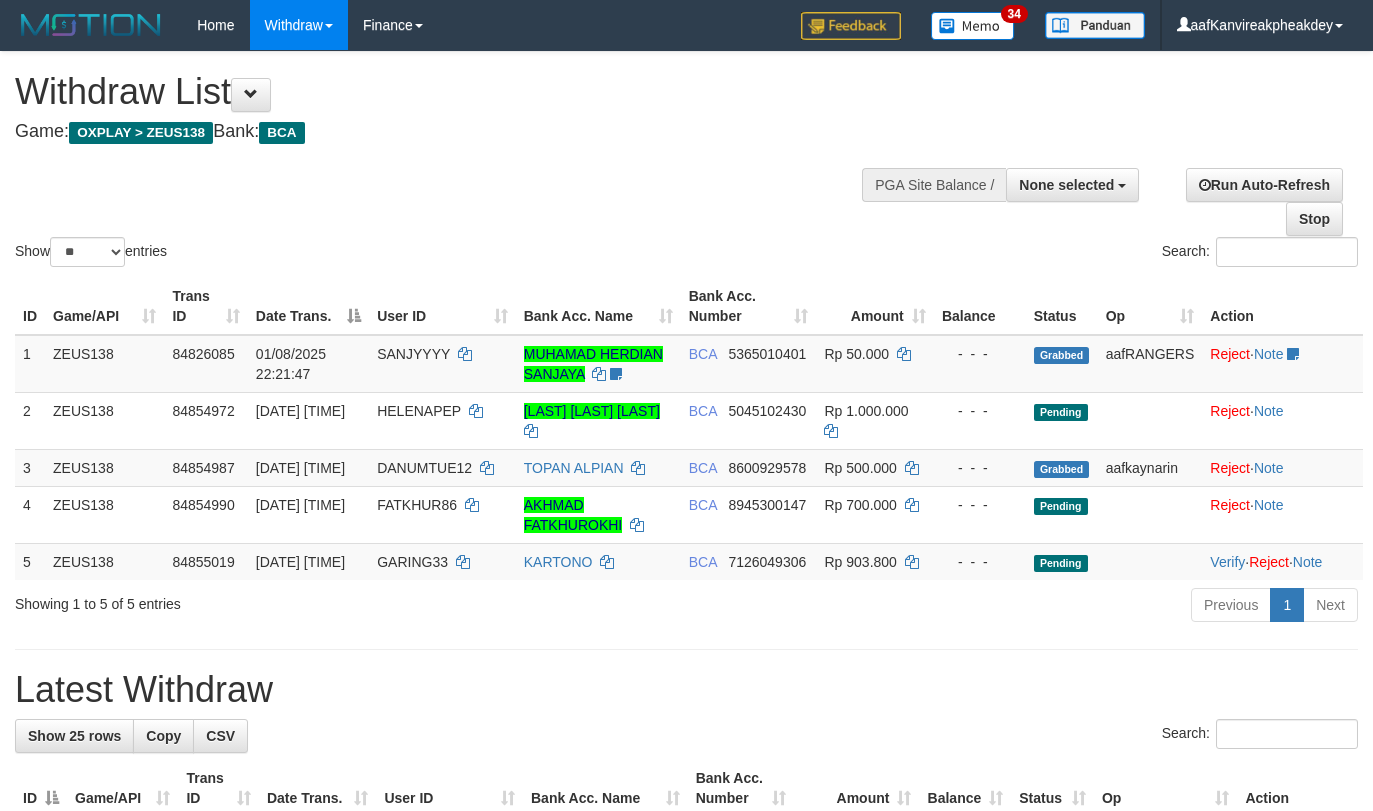 select 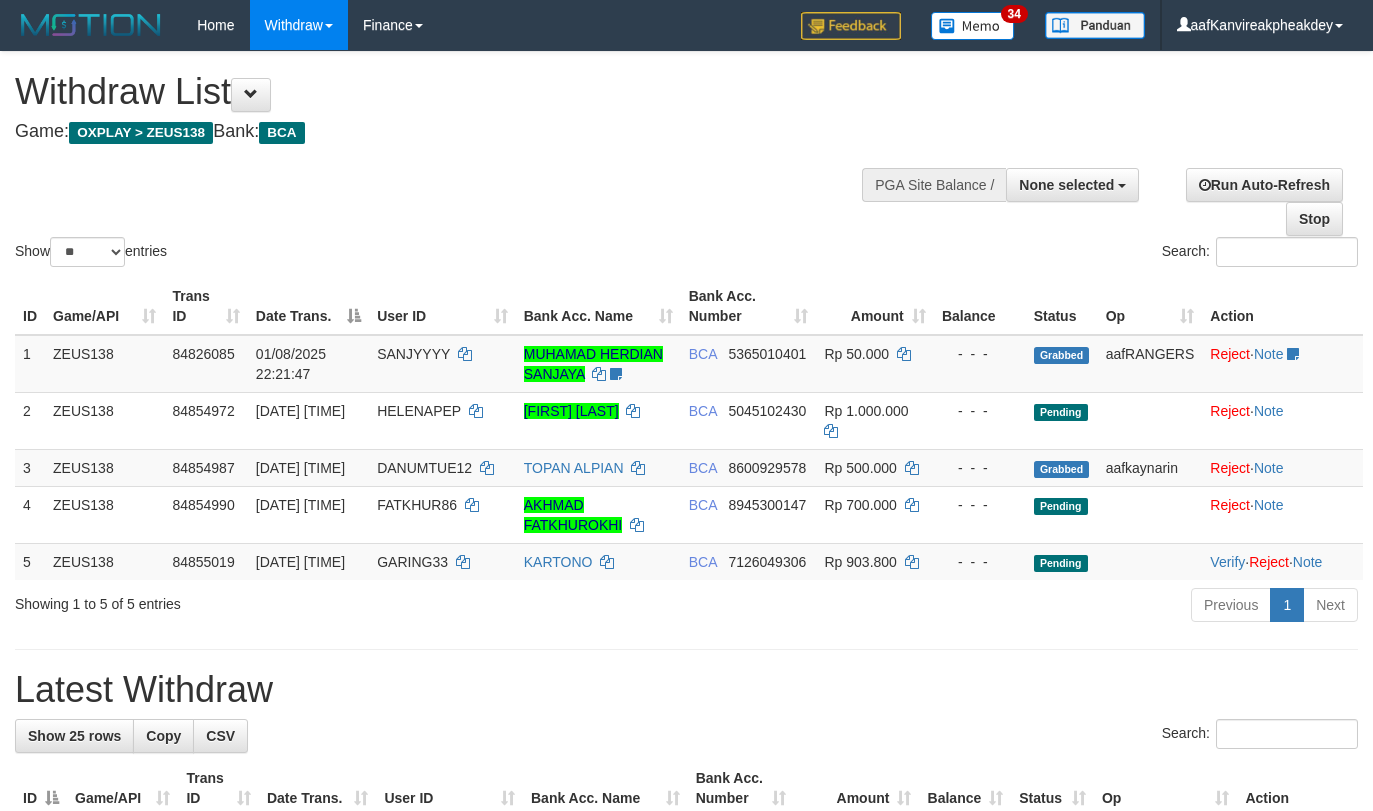 select 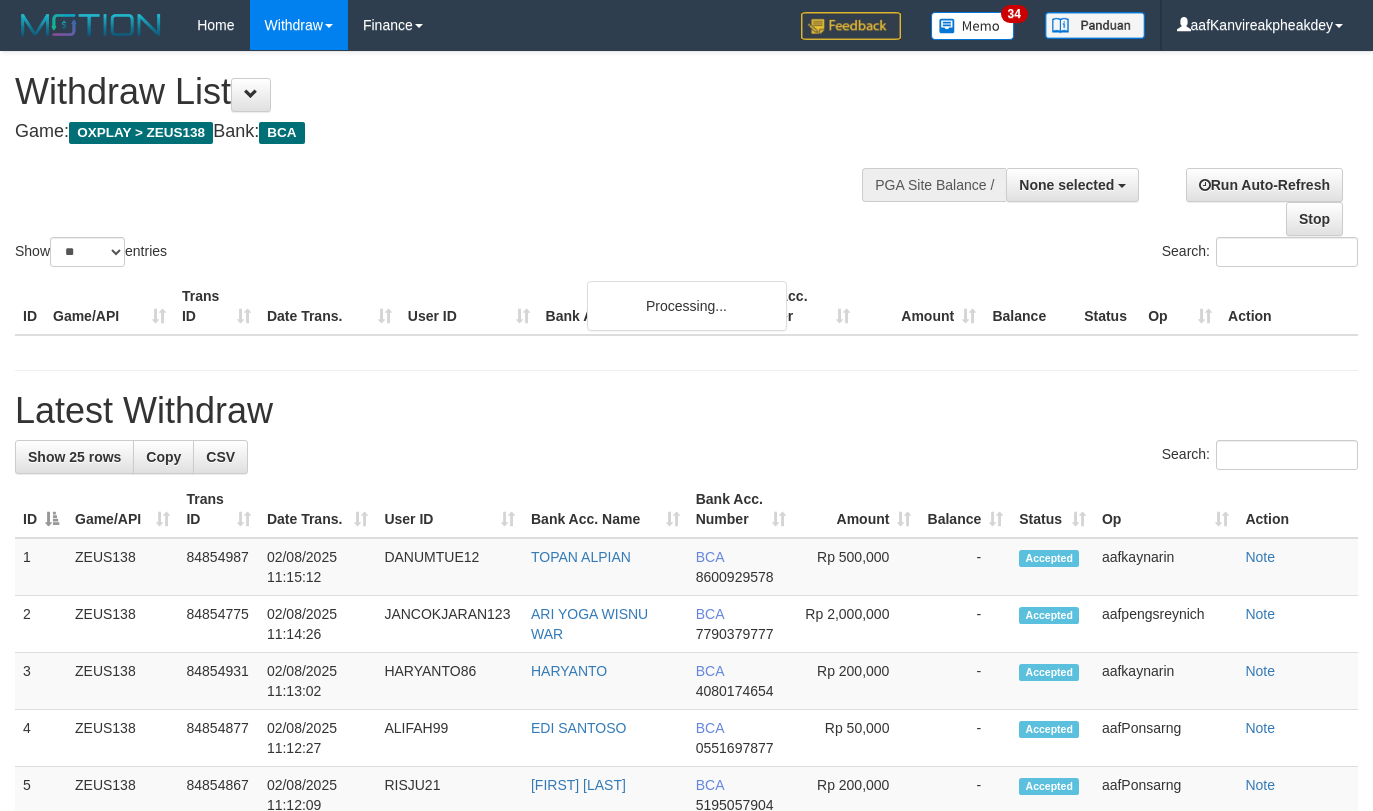 select 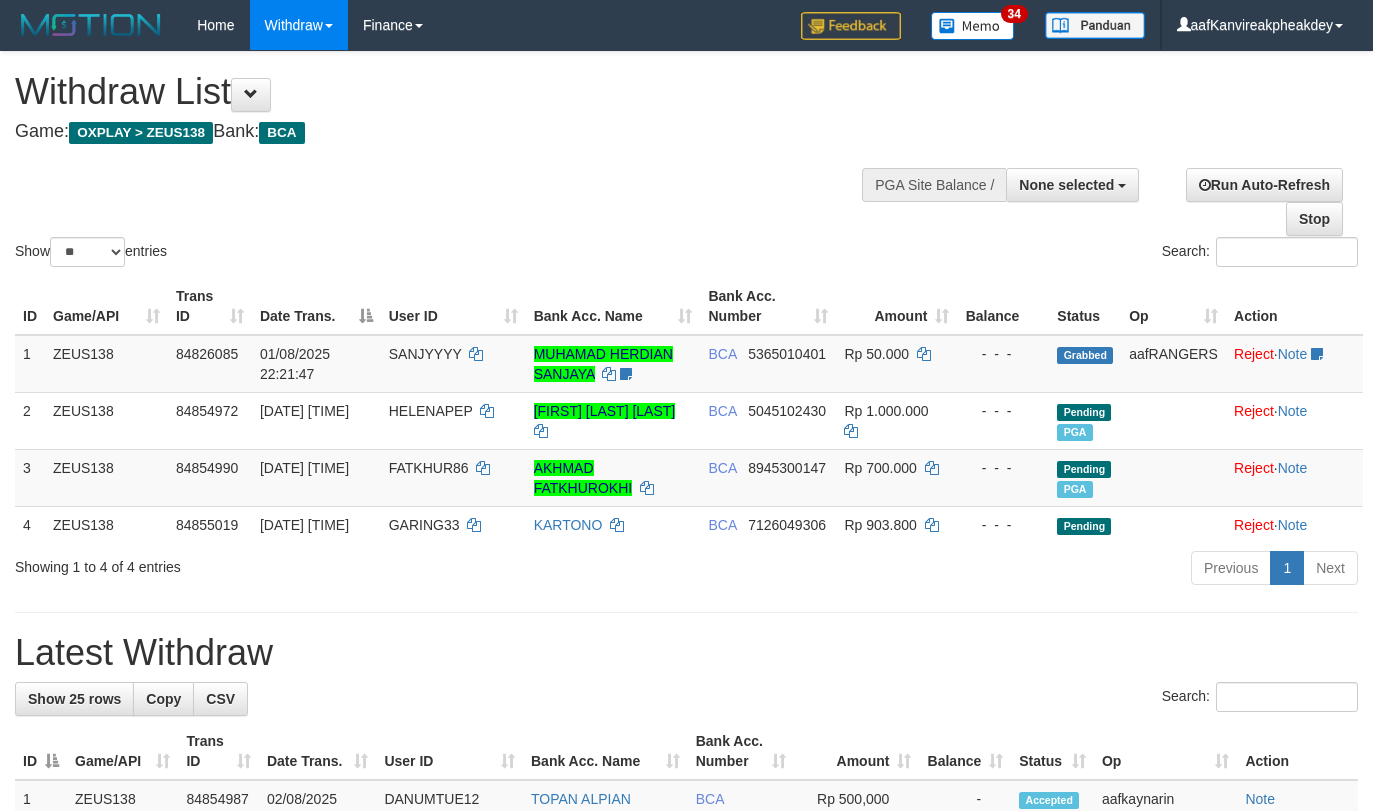 select 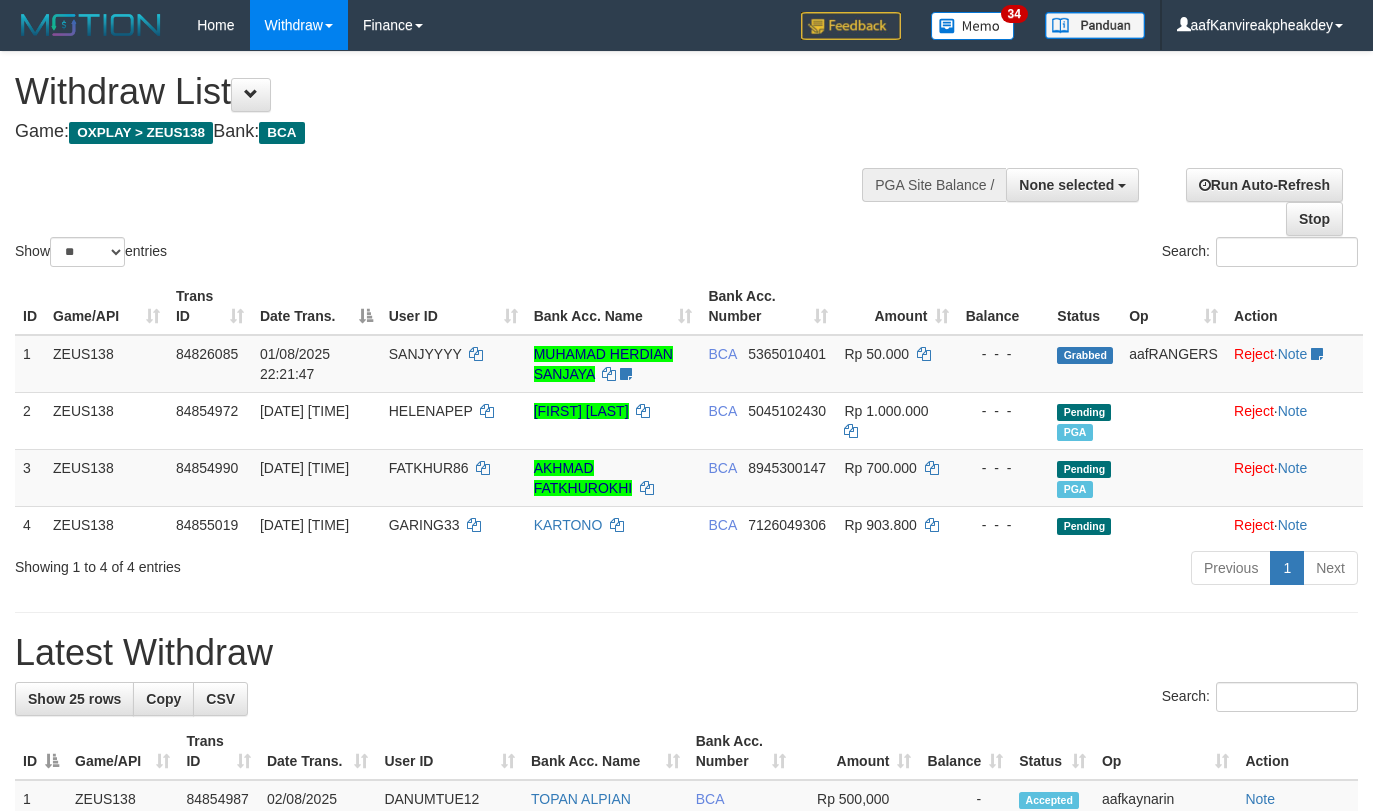select 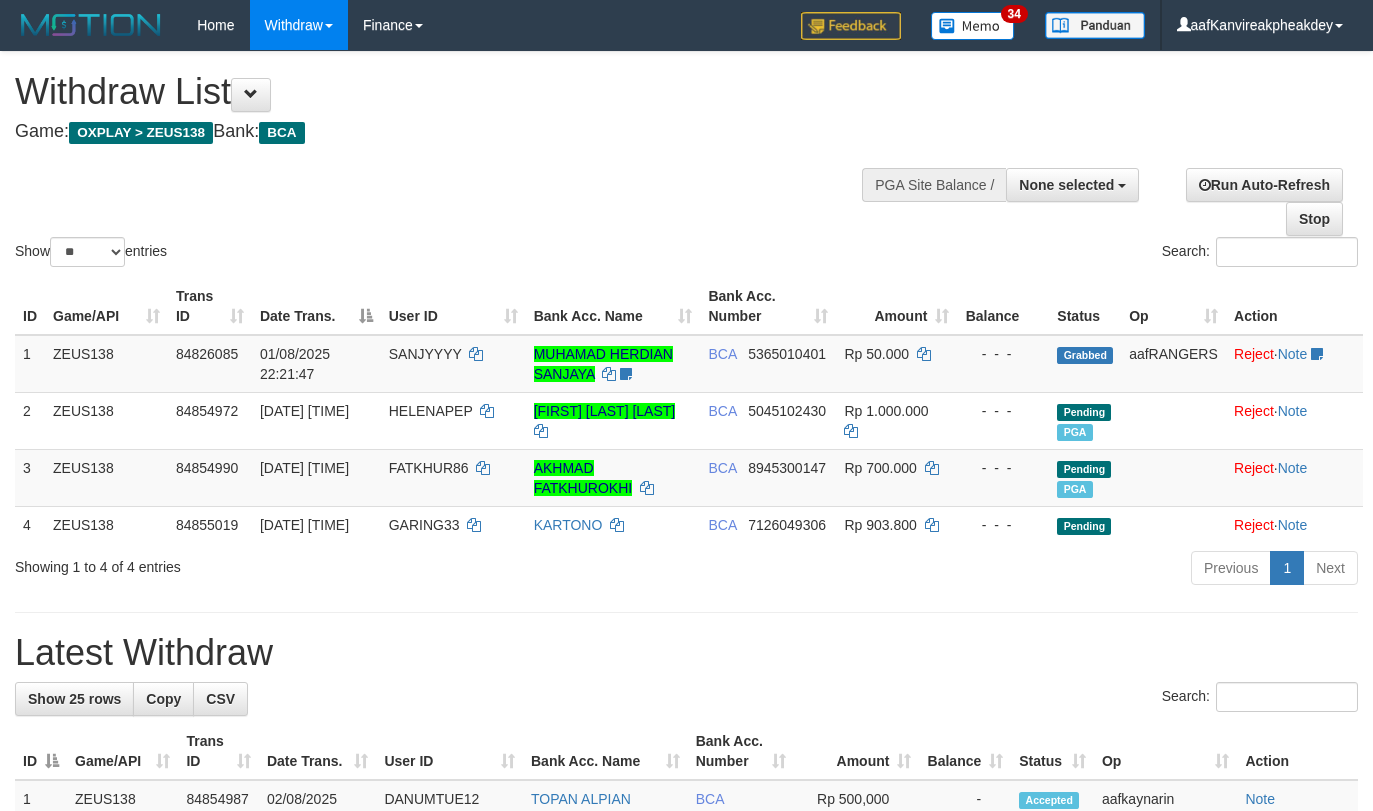 select 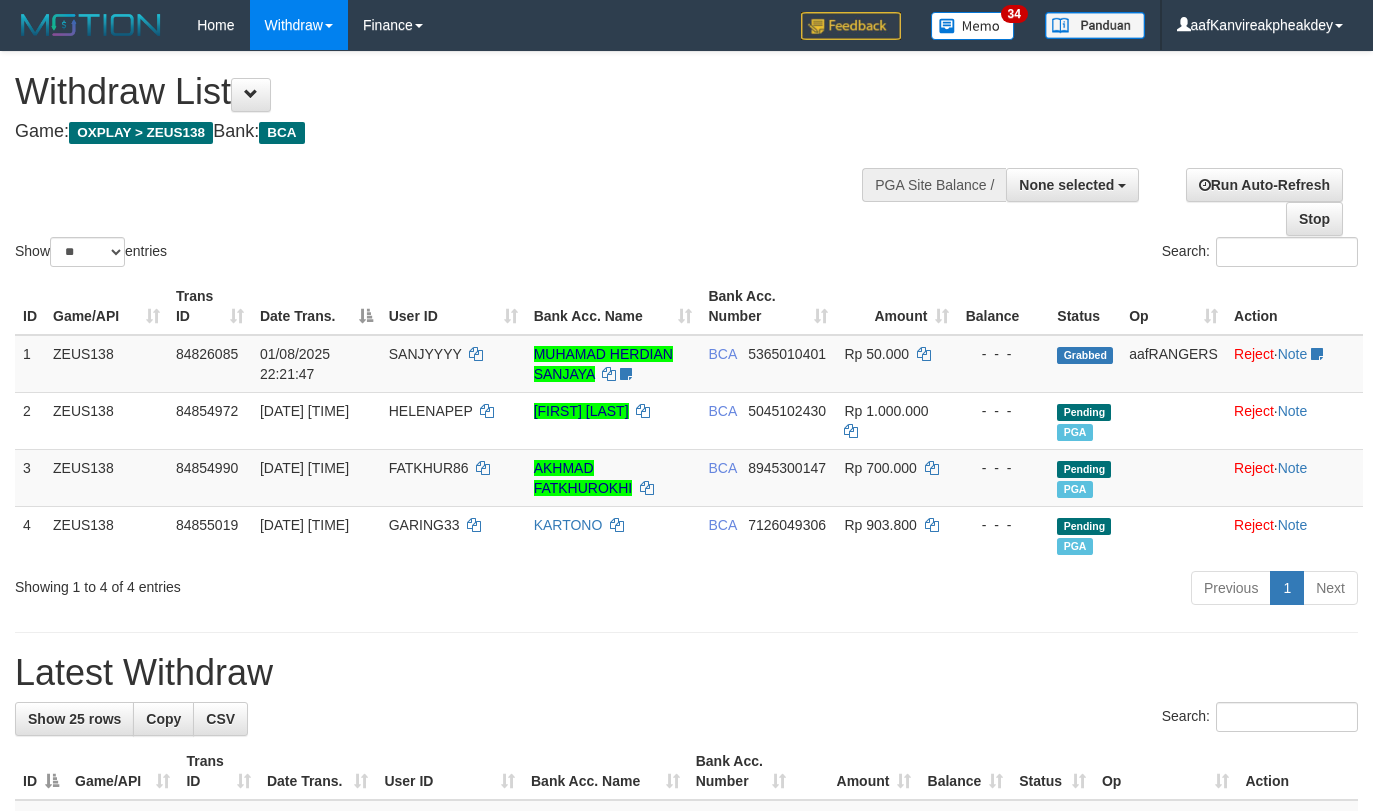 select 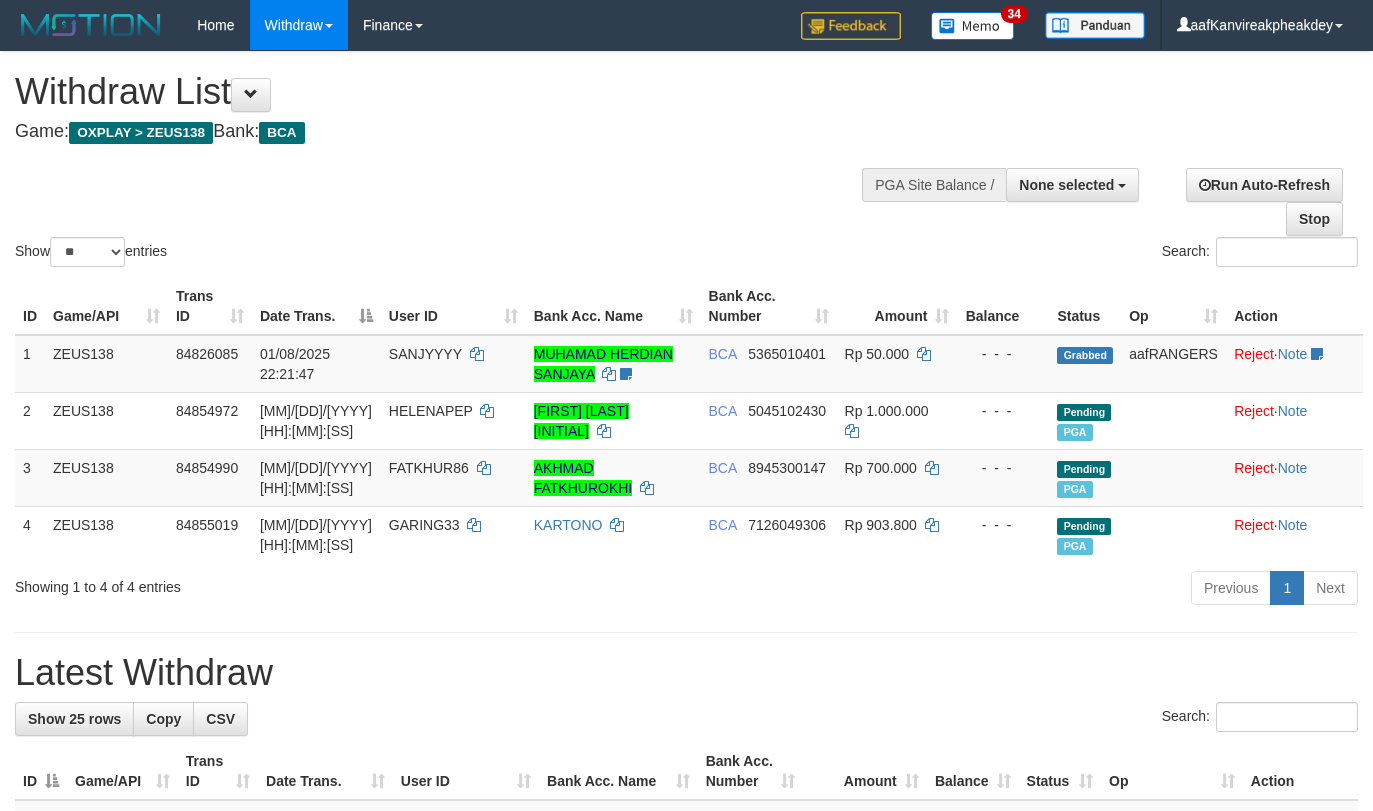 select 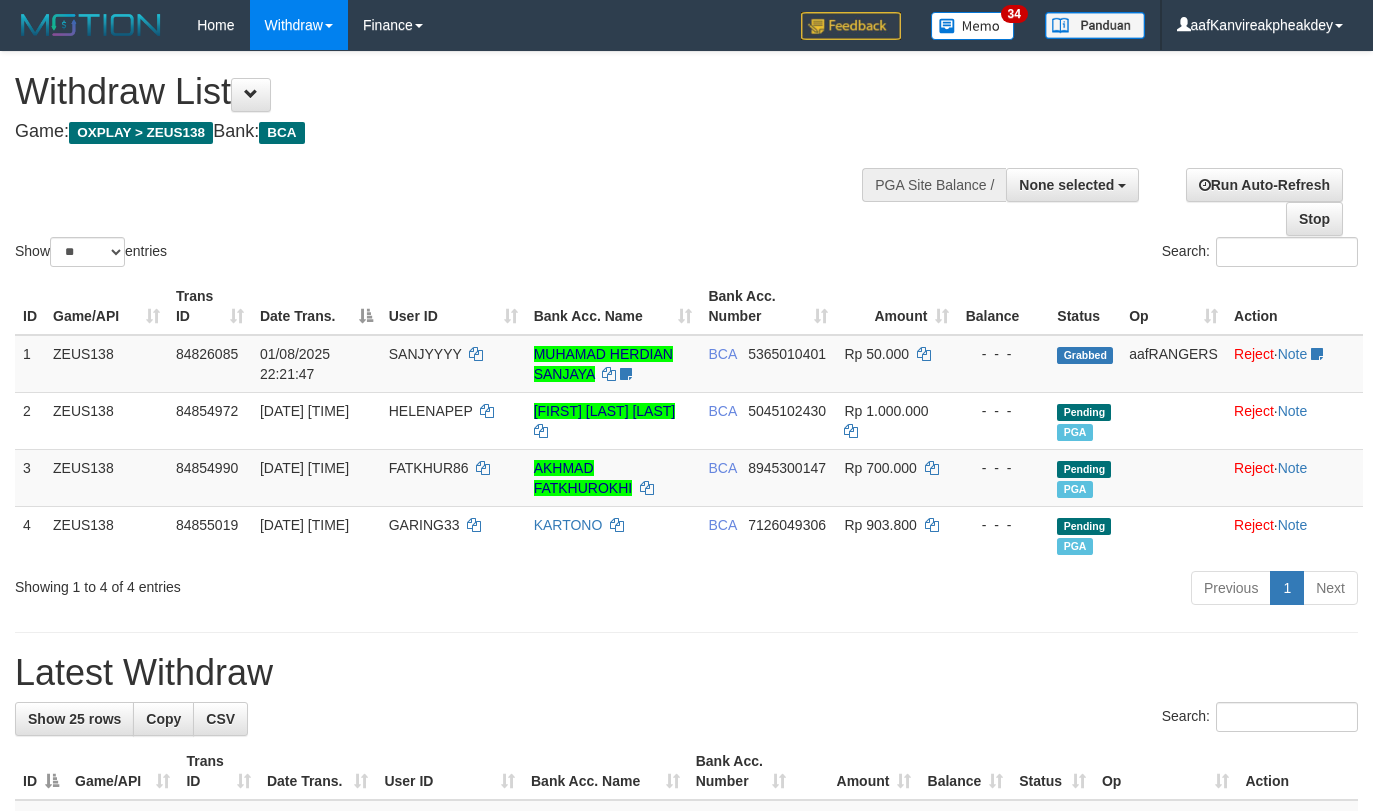 select 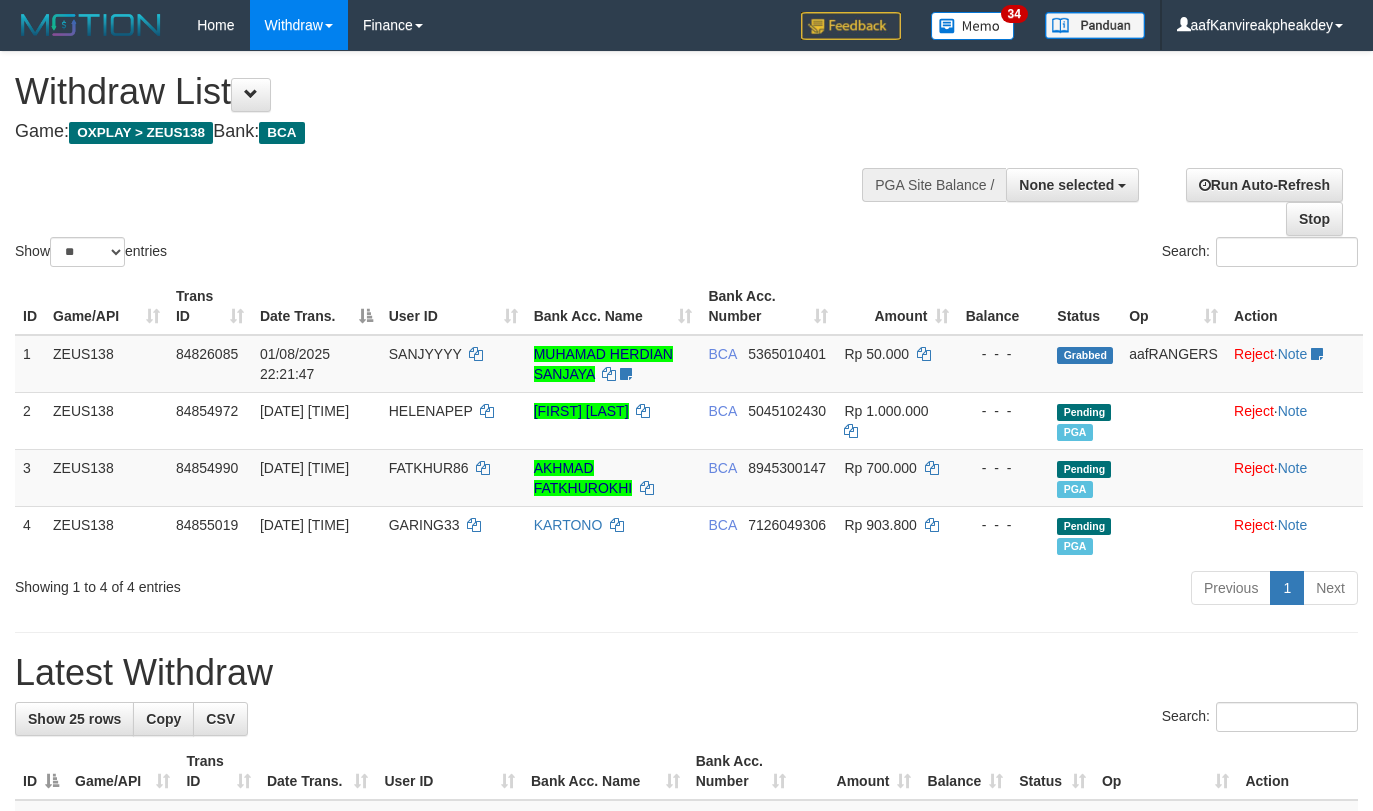 select 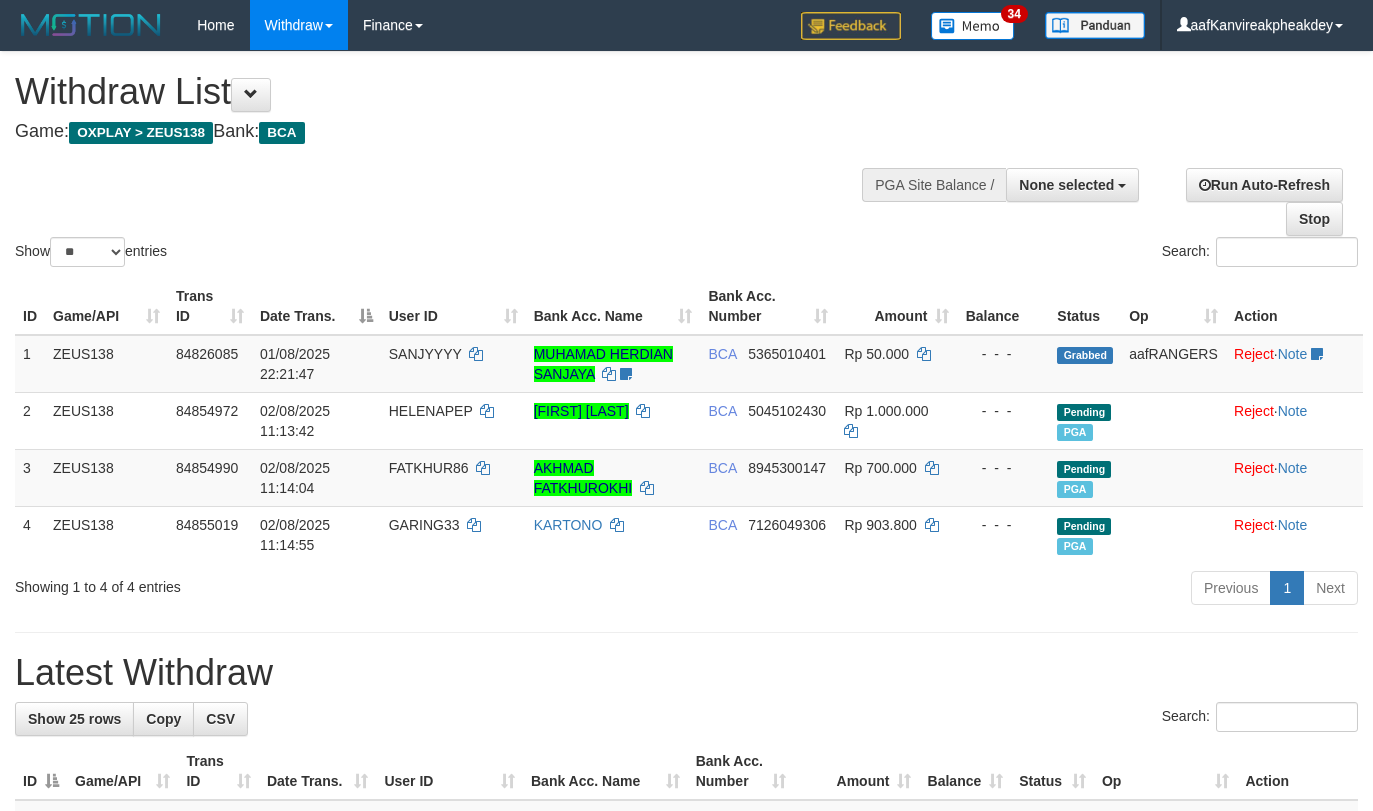 select 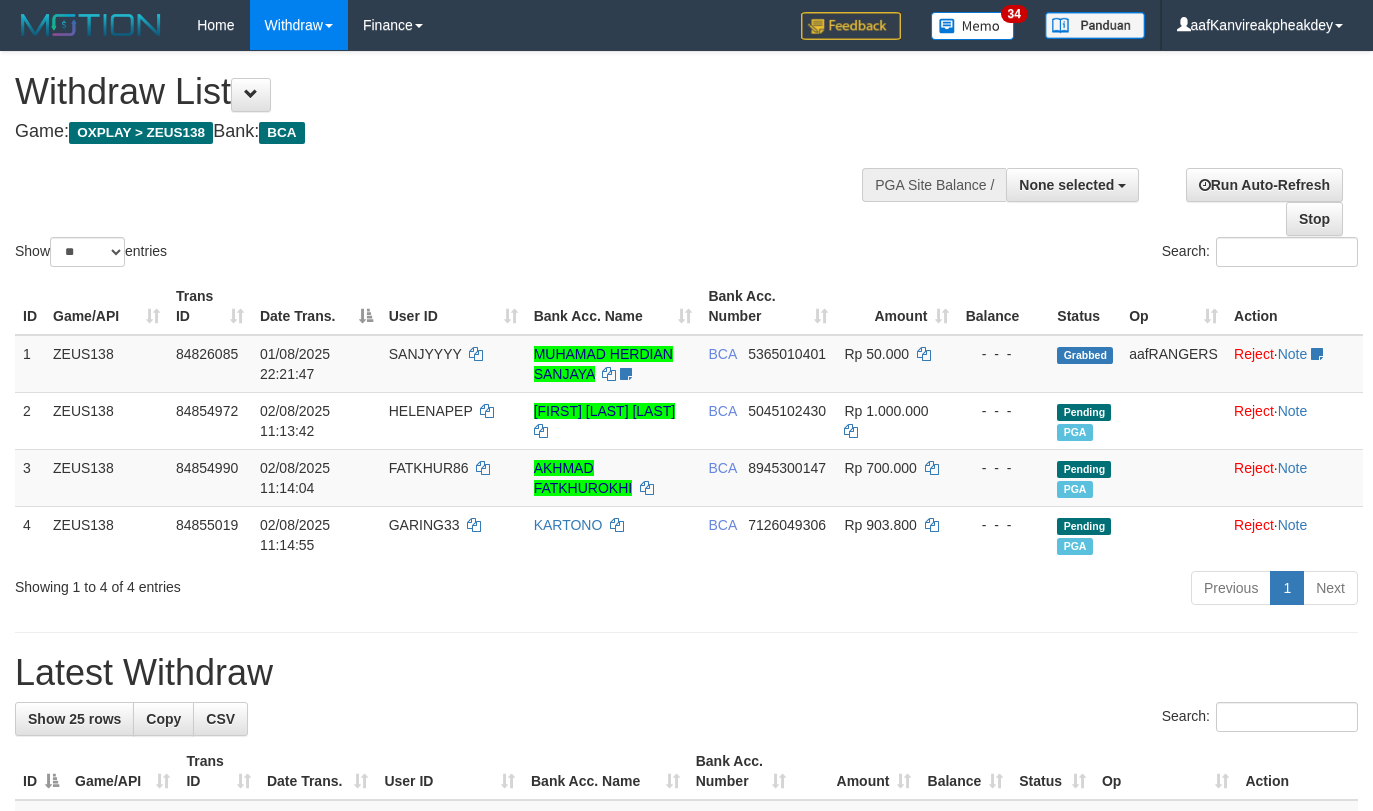 select 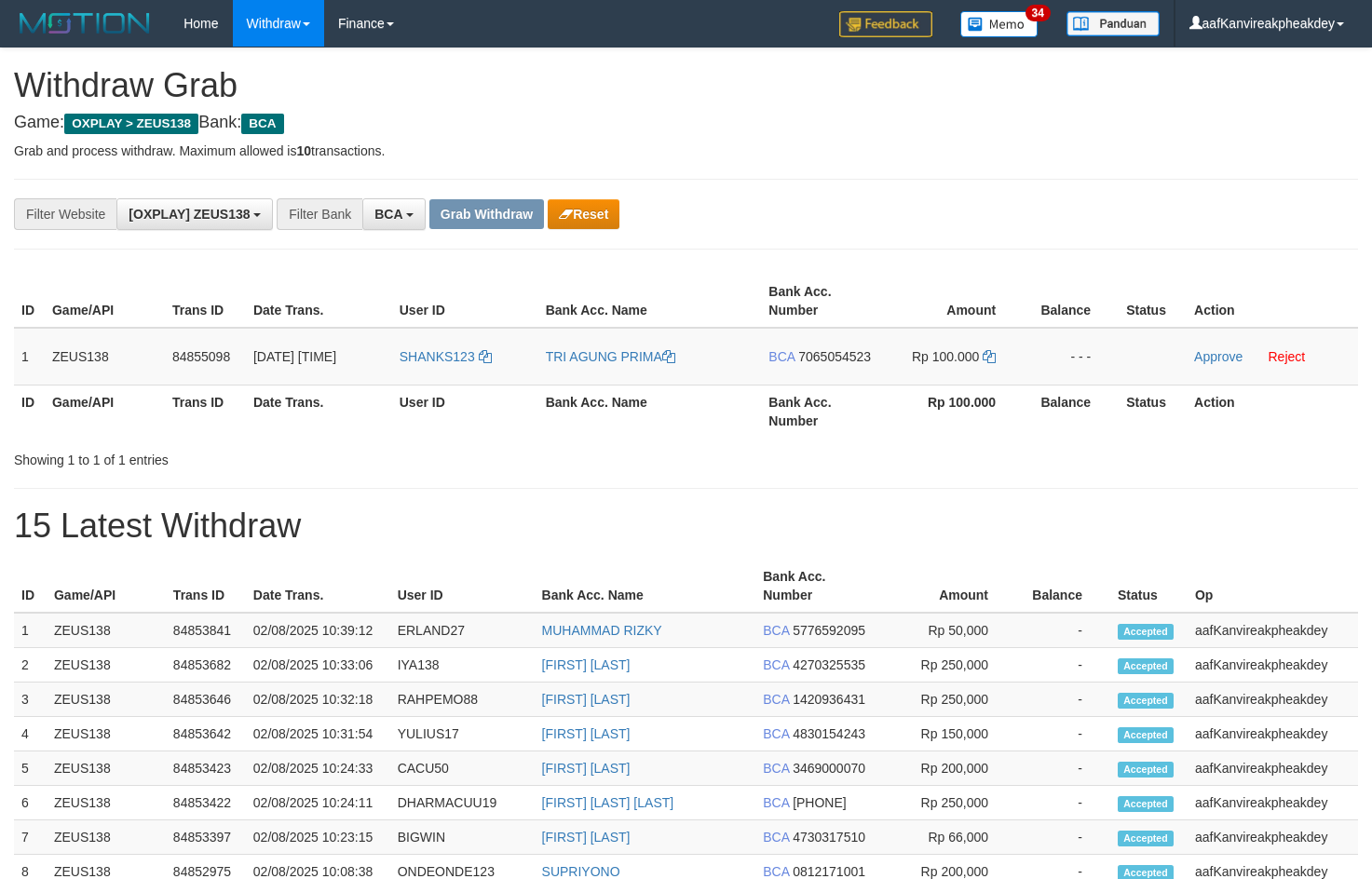 scroll, scrollTop: 0, scrollLeft: 0, axis: both 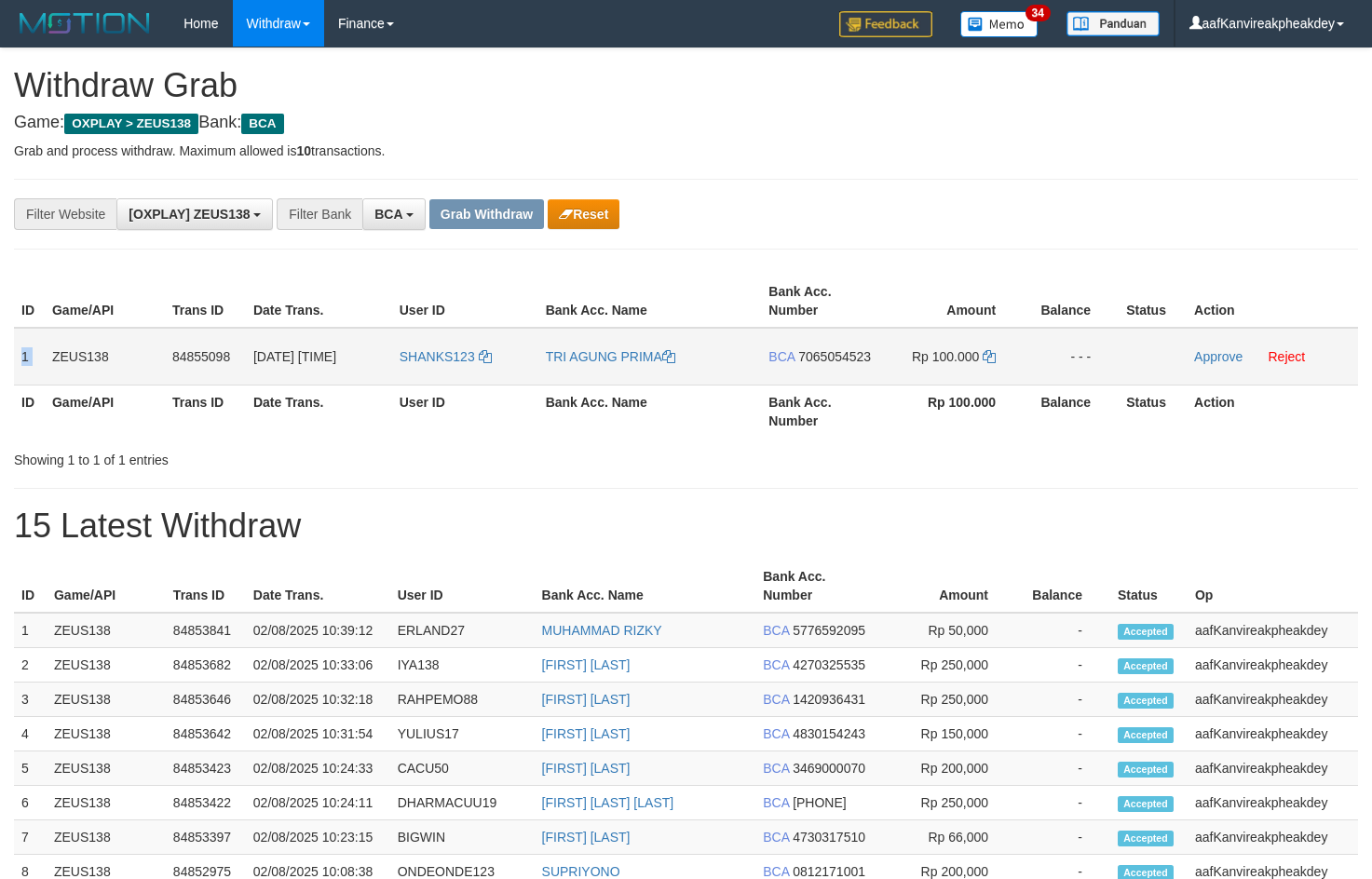 click on "1
ZEUS138
84855098
02/08/2025 11:17:37
SHANKS123
TRI AGUNG PRIMA
BCA
7065054523
Rp 100.000
- - -
Approve
Reject" at bounding box center [686, 357] 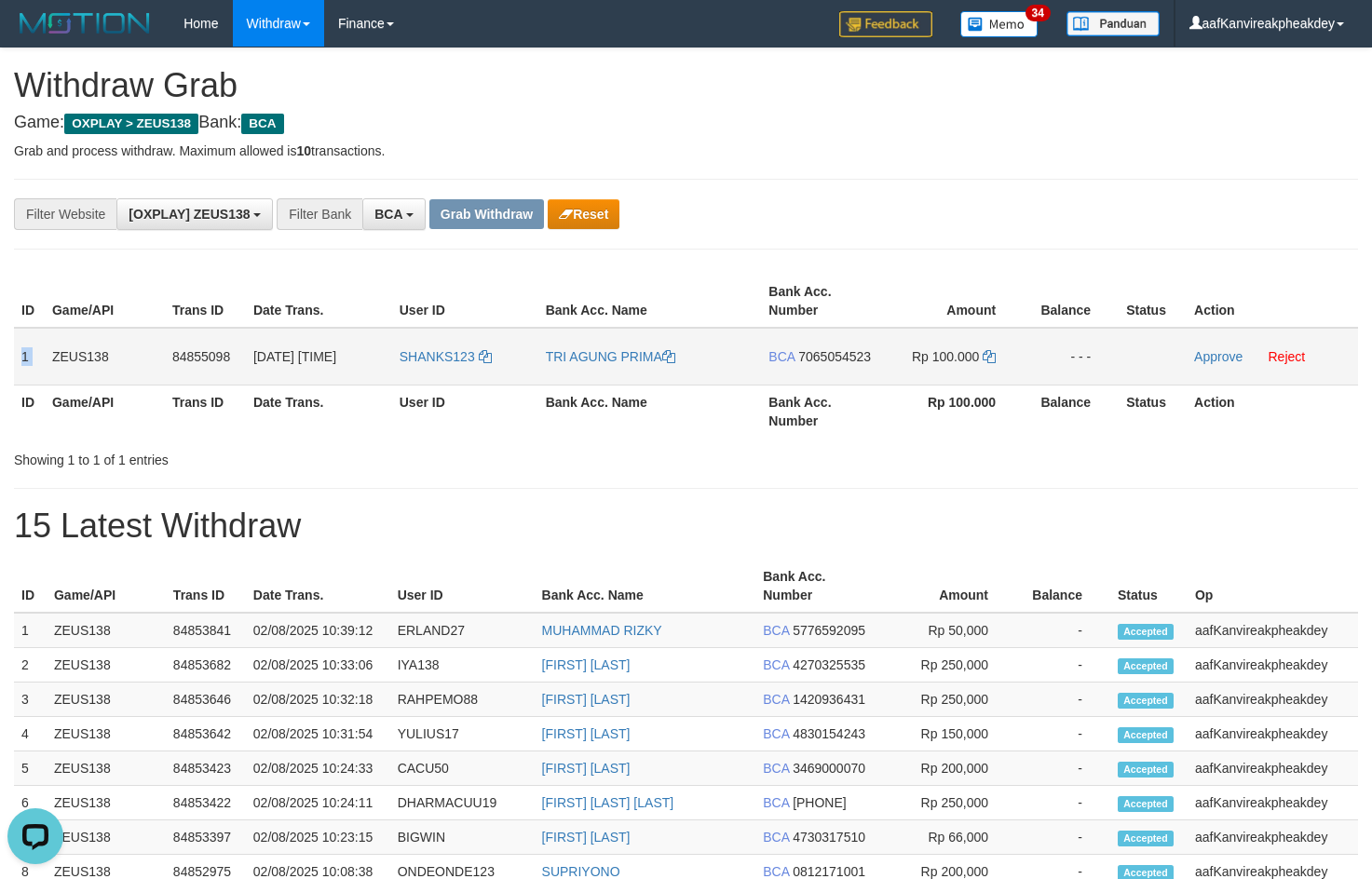 scroll, scrollTop: 0, scrollLeft: 0, axis: both 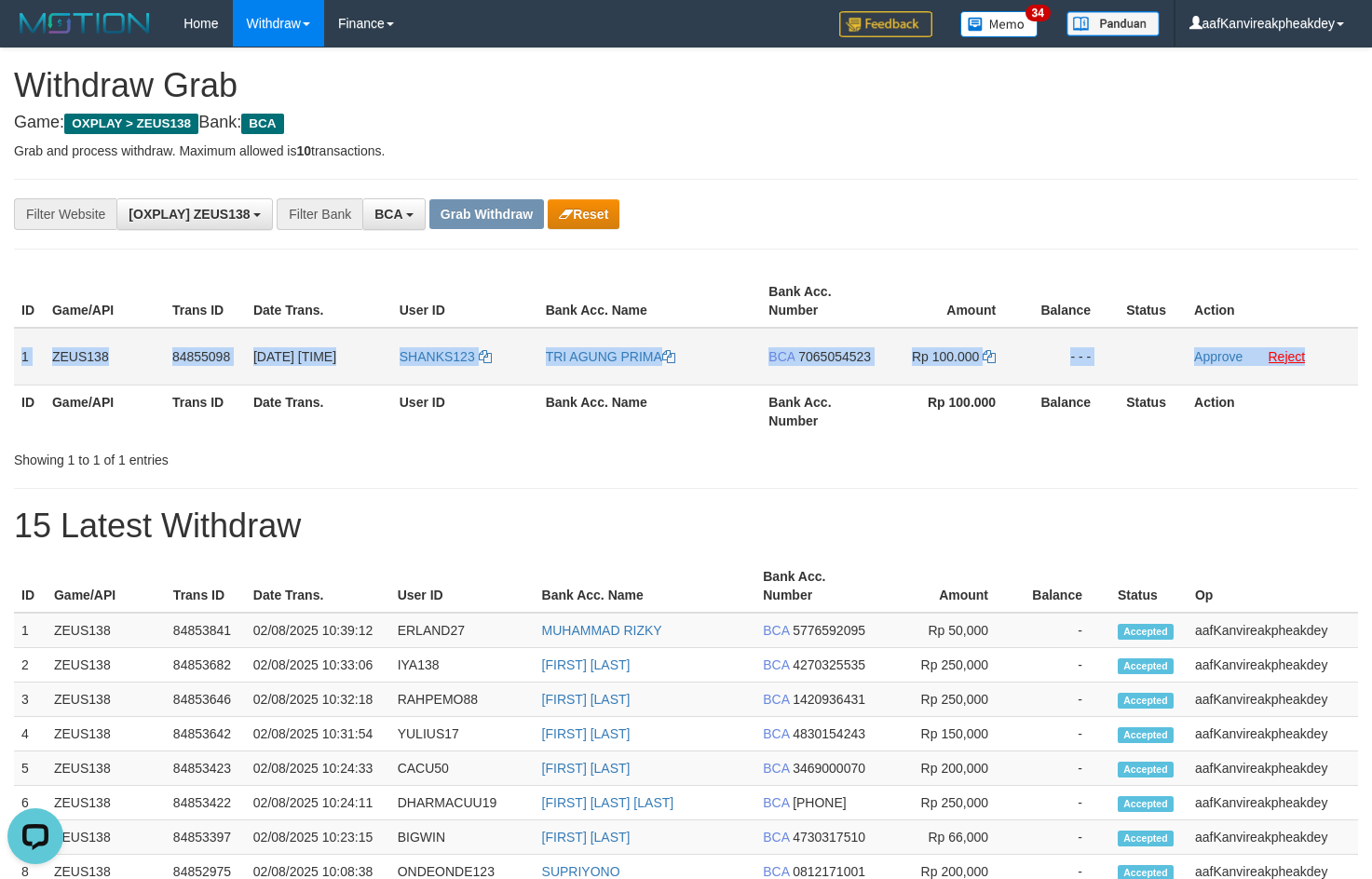 drag, startPoint x: 24, startPoint y: 356, endPoint x: 1293, endPoint y: 349, distance: 1269.019 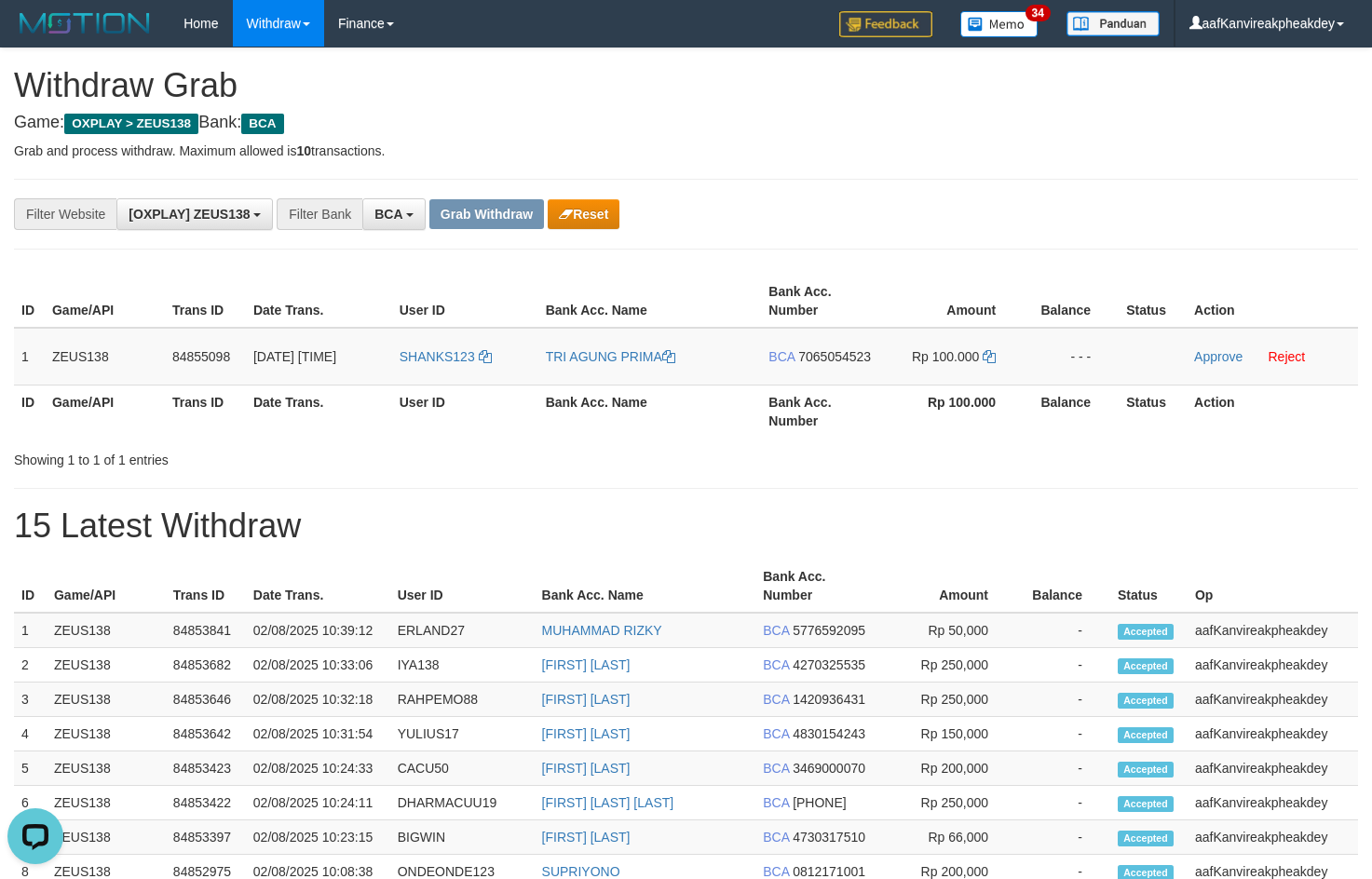 drag, startPoint x: 1045, startPoint y: 167, endPoint x: 1366, endPoint y: 231, distance: 327.31789 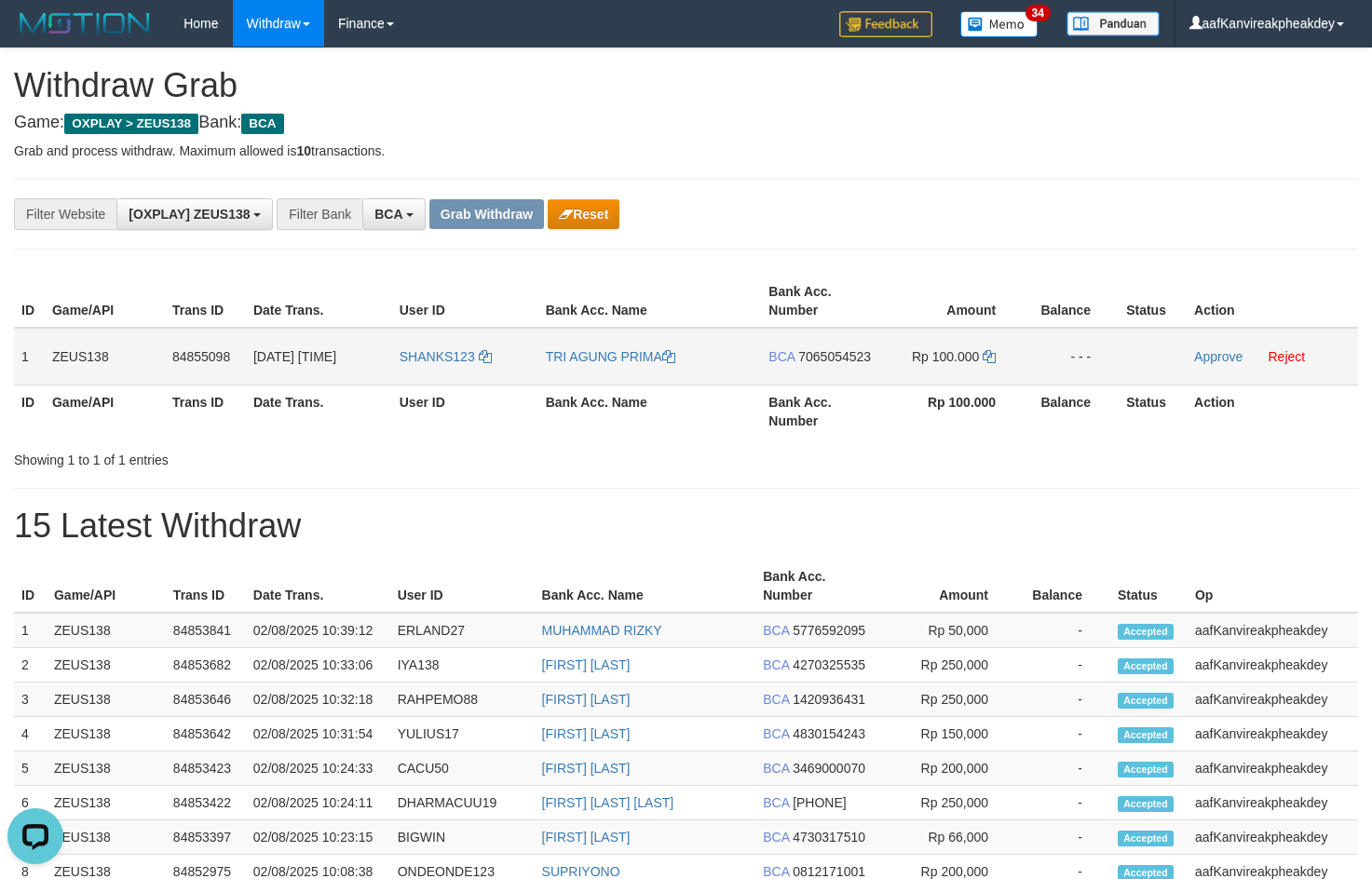 drag, startPoint x: 842, startPoint y: 347, endPoint x: 841, endPoint y: 367, distance: 20.024984 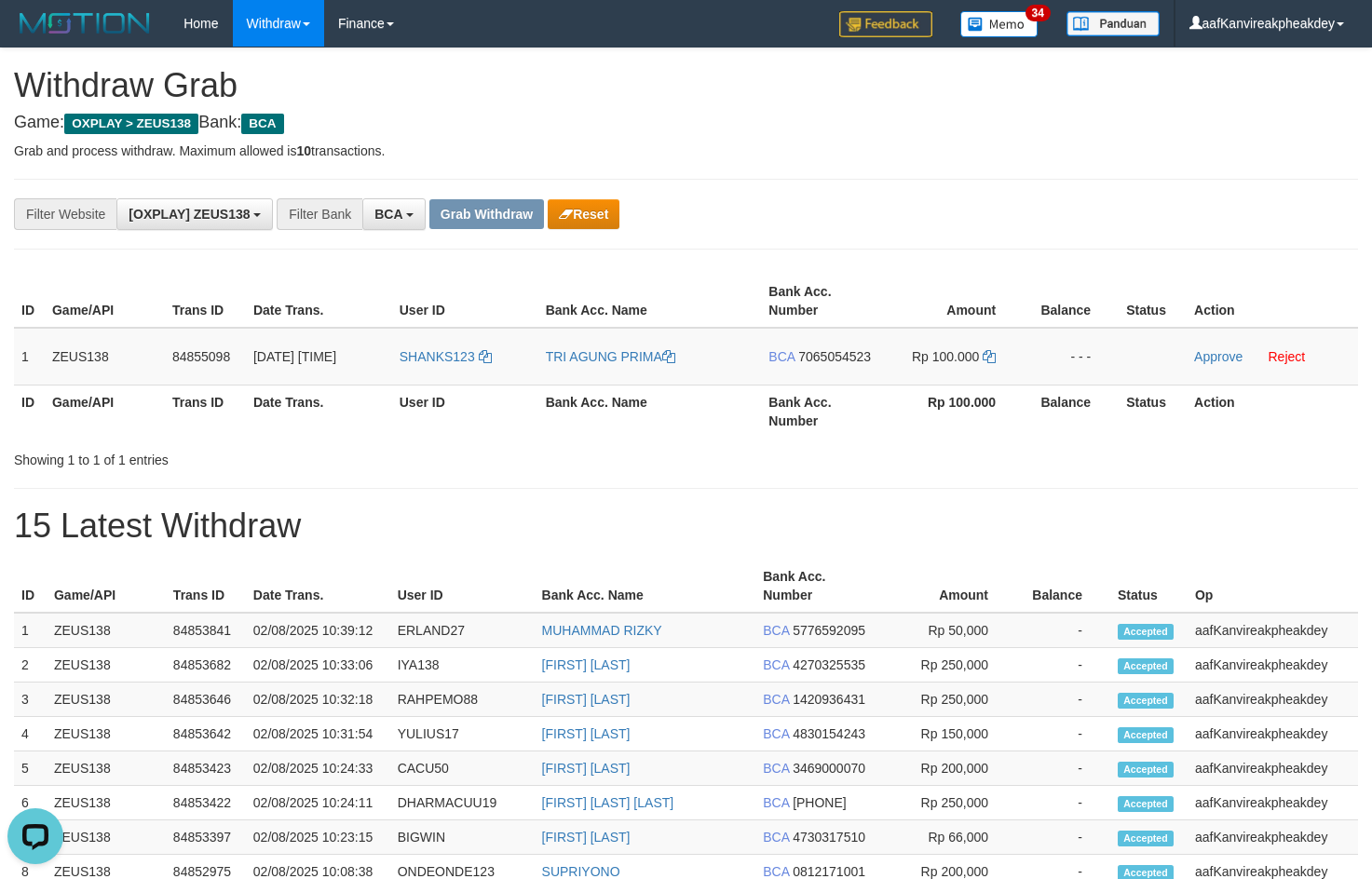 drag, startPoint x: 835, startPoint y: 356, endPoint x: 1382, endPoint y: 304, distance: 549.4661 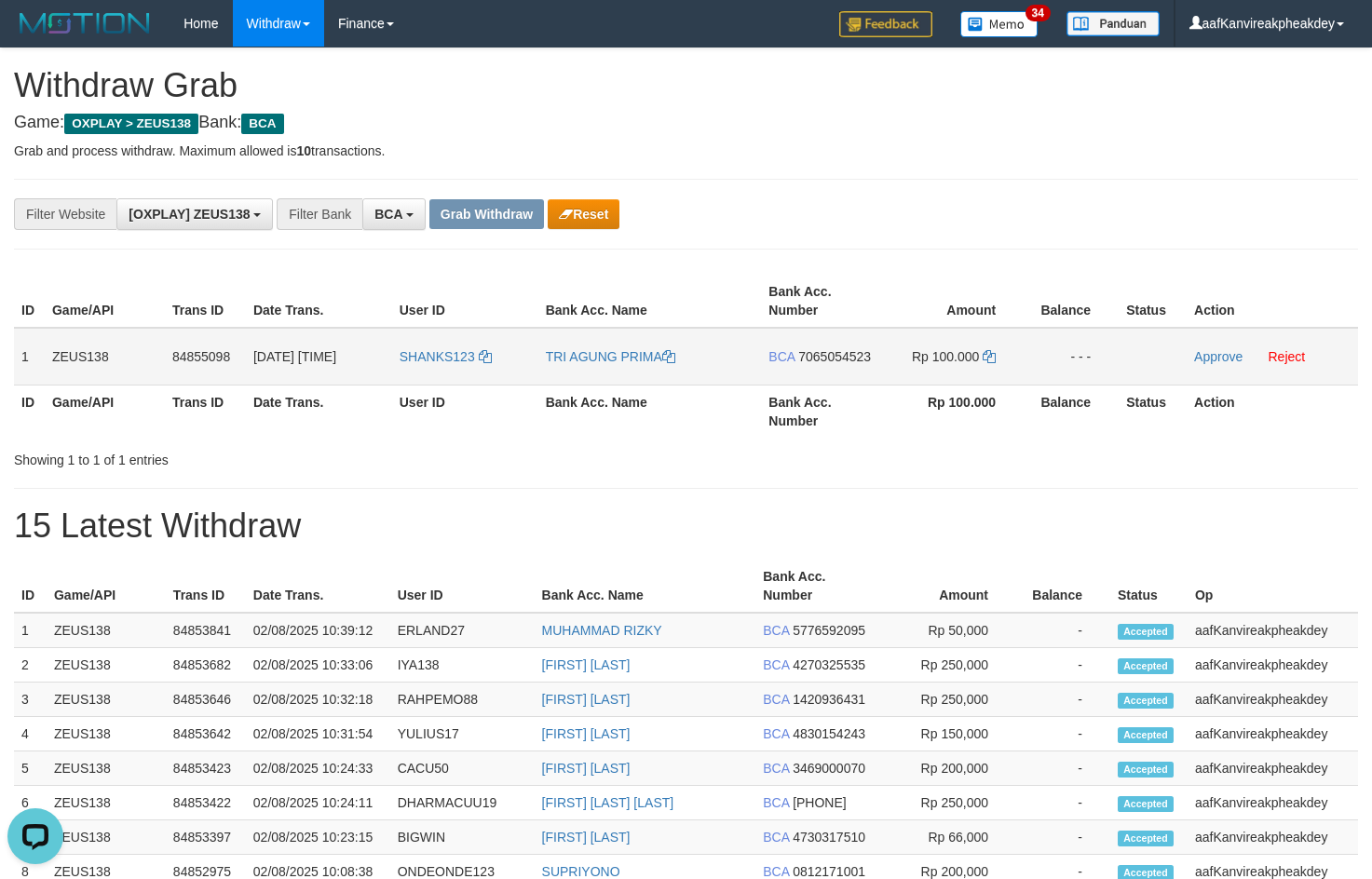 click on "SHANKS123" at bounding box center (465, 357) 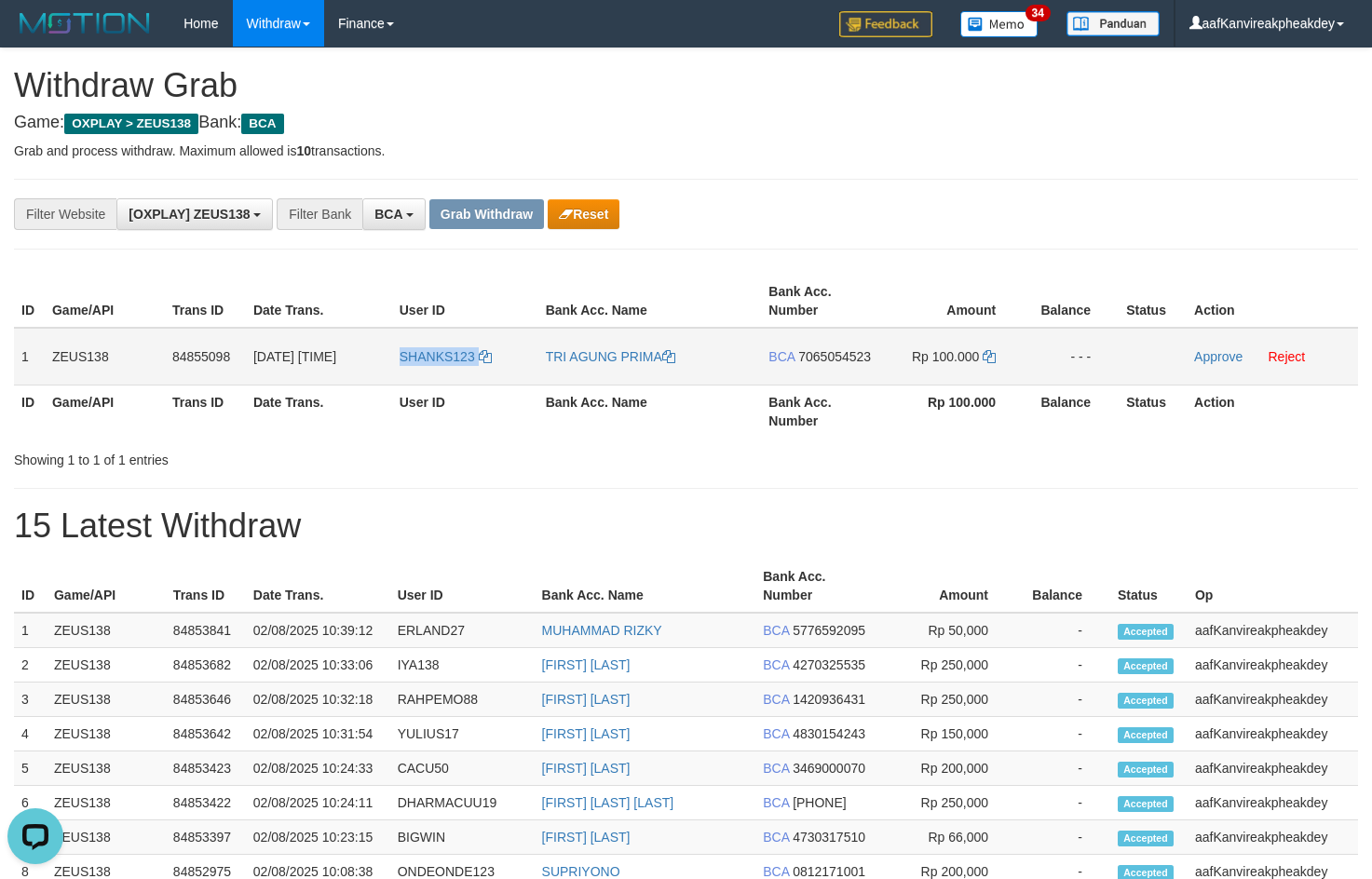 click on "SHANKS123" at bounding box center (465, 357) 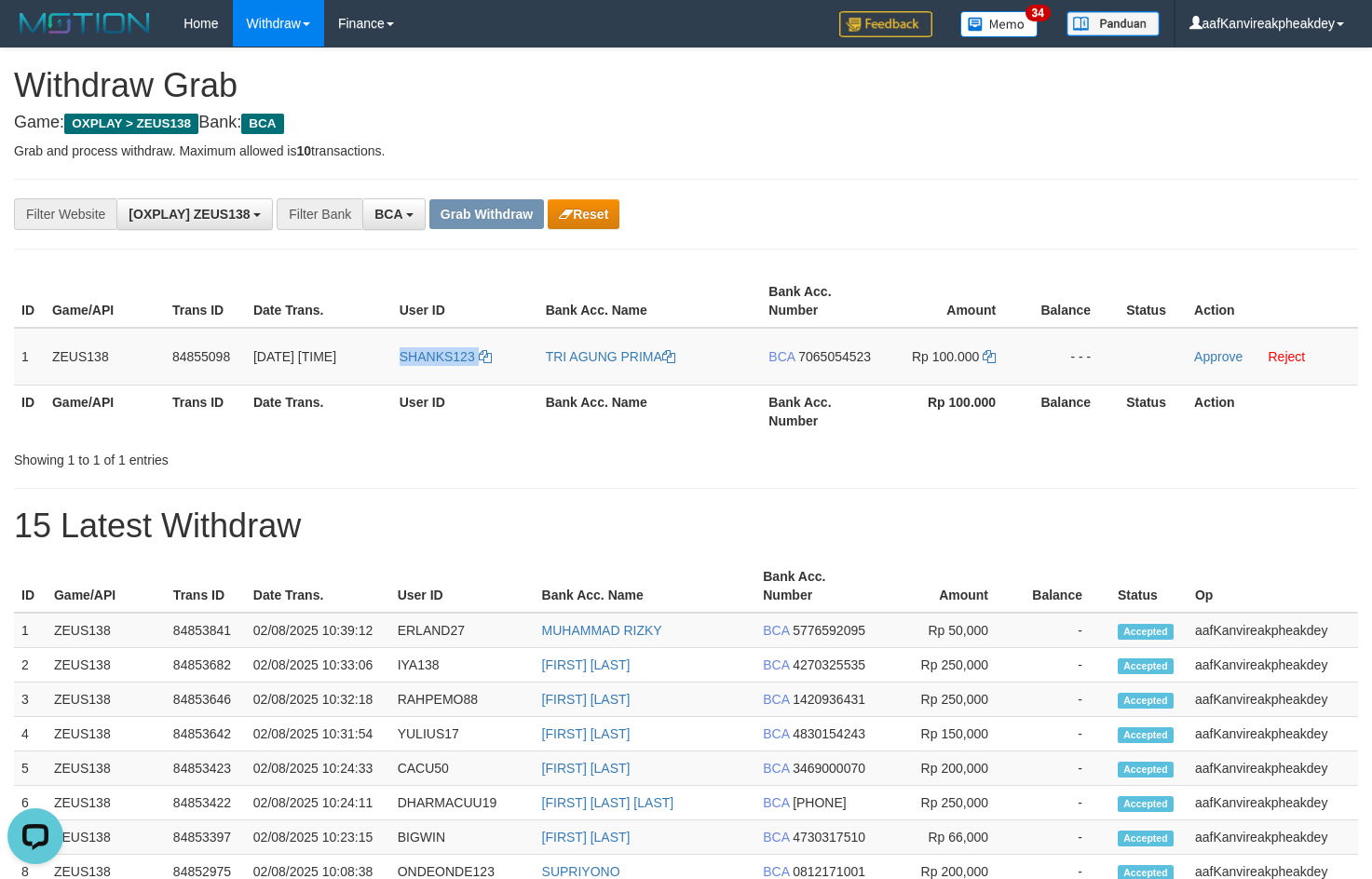copy on "SHANKS123" 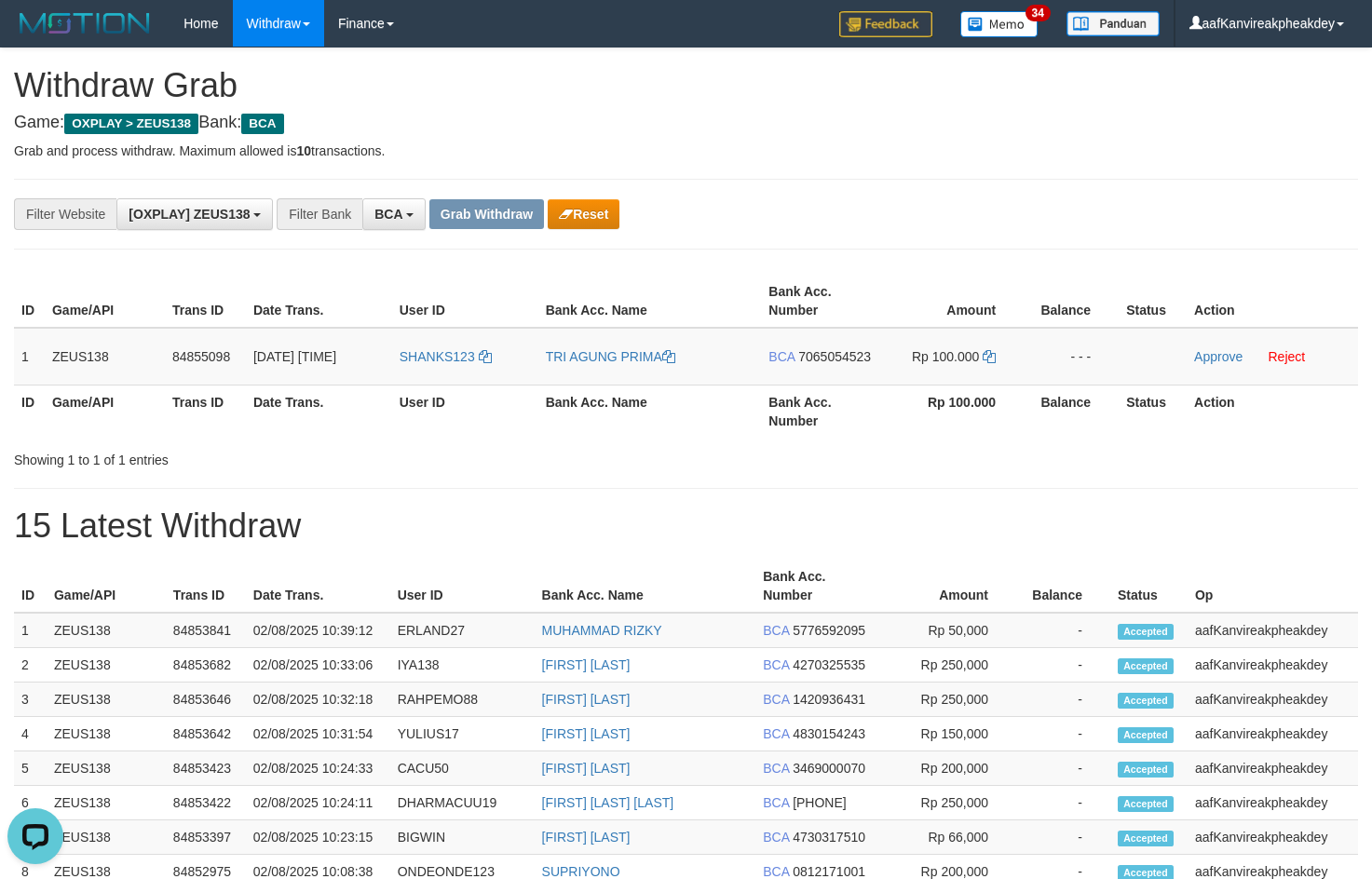 drag, startPoint x: 1024, startPoint y: 264, endPoint x: 1374, endPoint y: 441, distance: 392.21 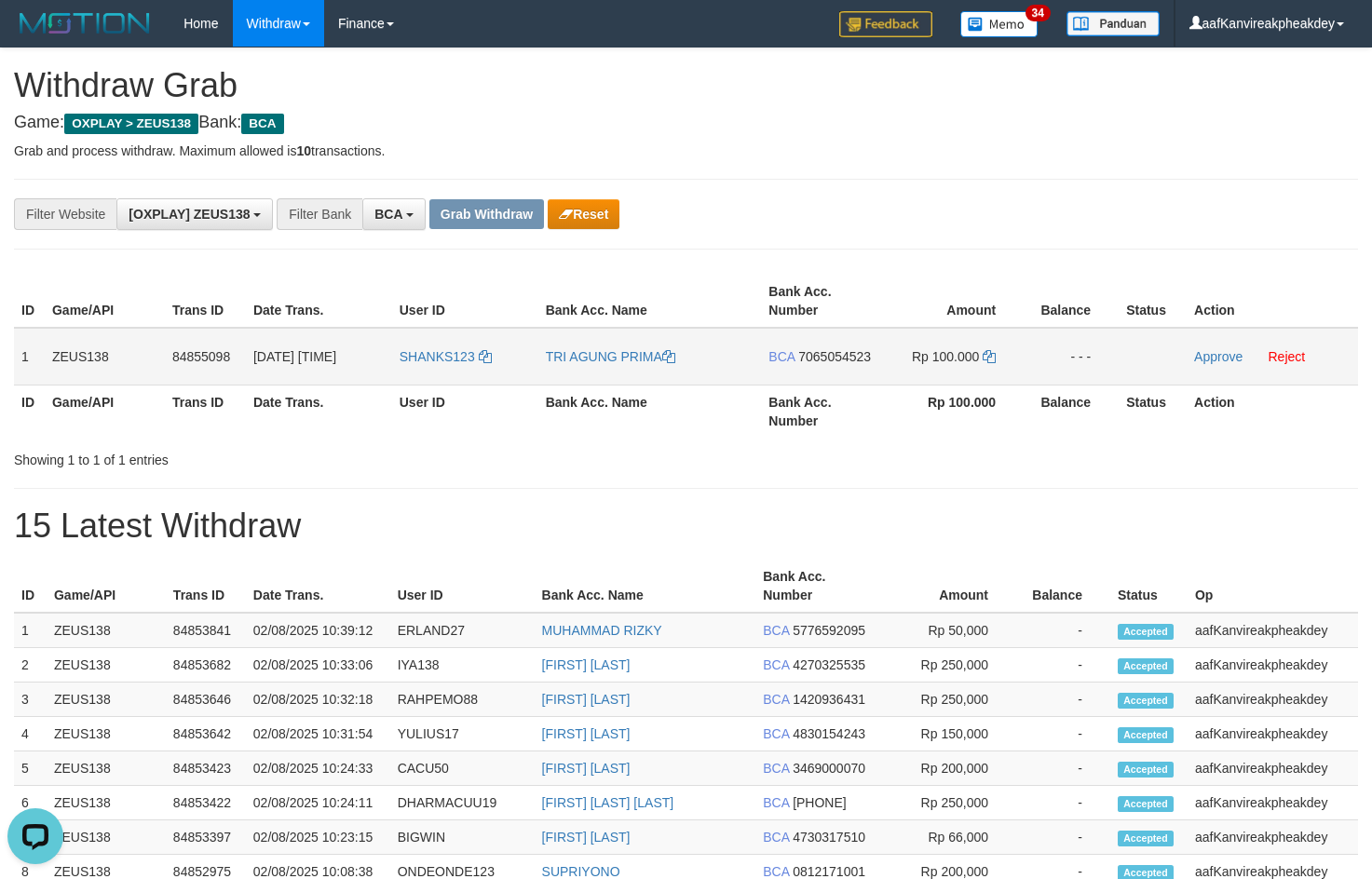 drag, startPoint x: 813, startPoint y: 351, endPoint x: 825, endPoint y: 350, distance: 12.041595 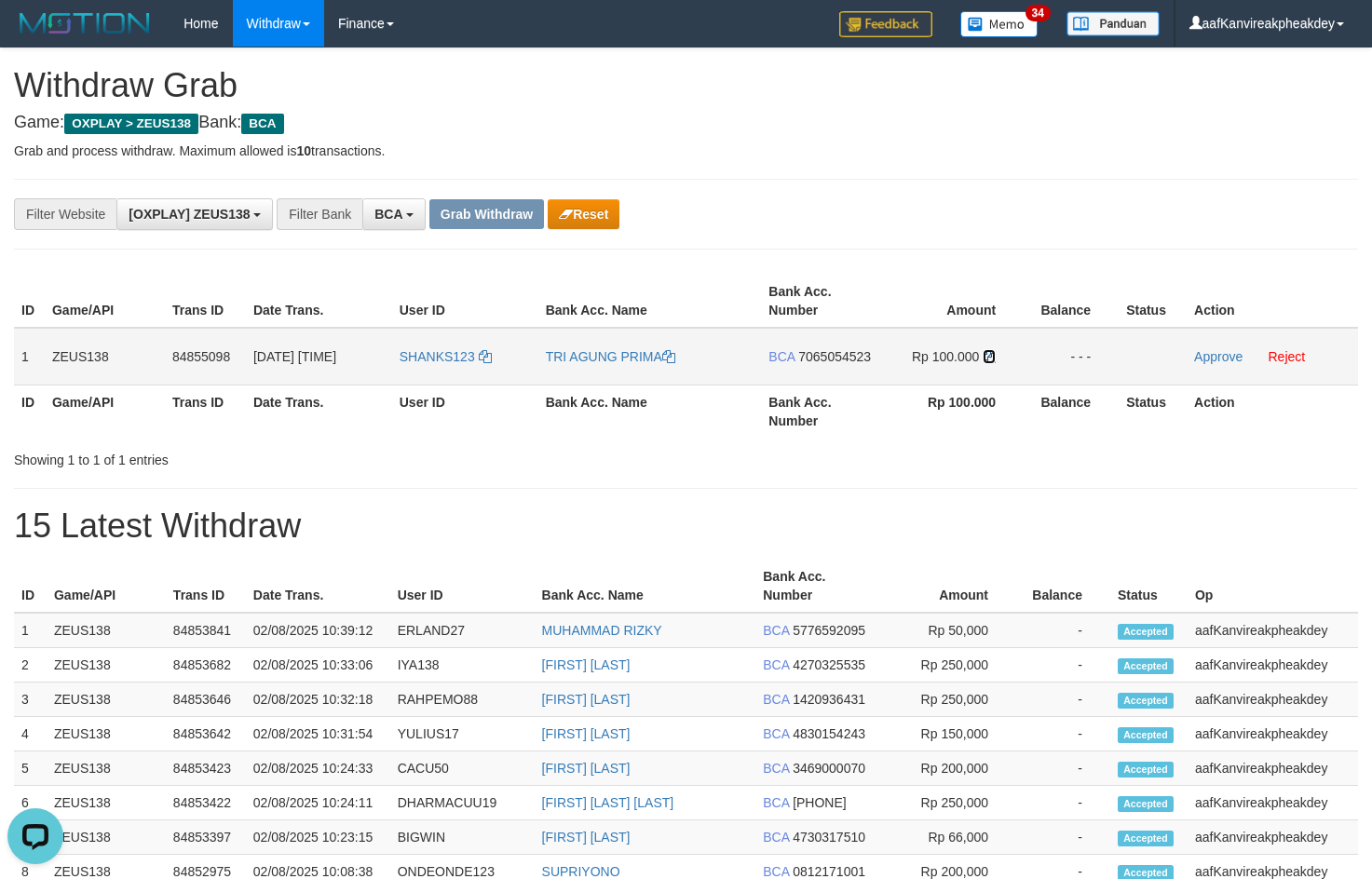 click at bounding box center (989, 357) 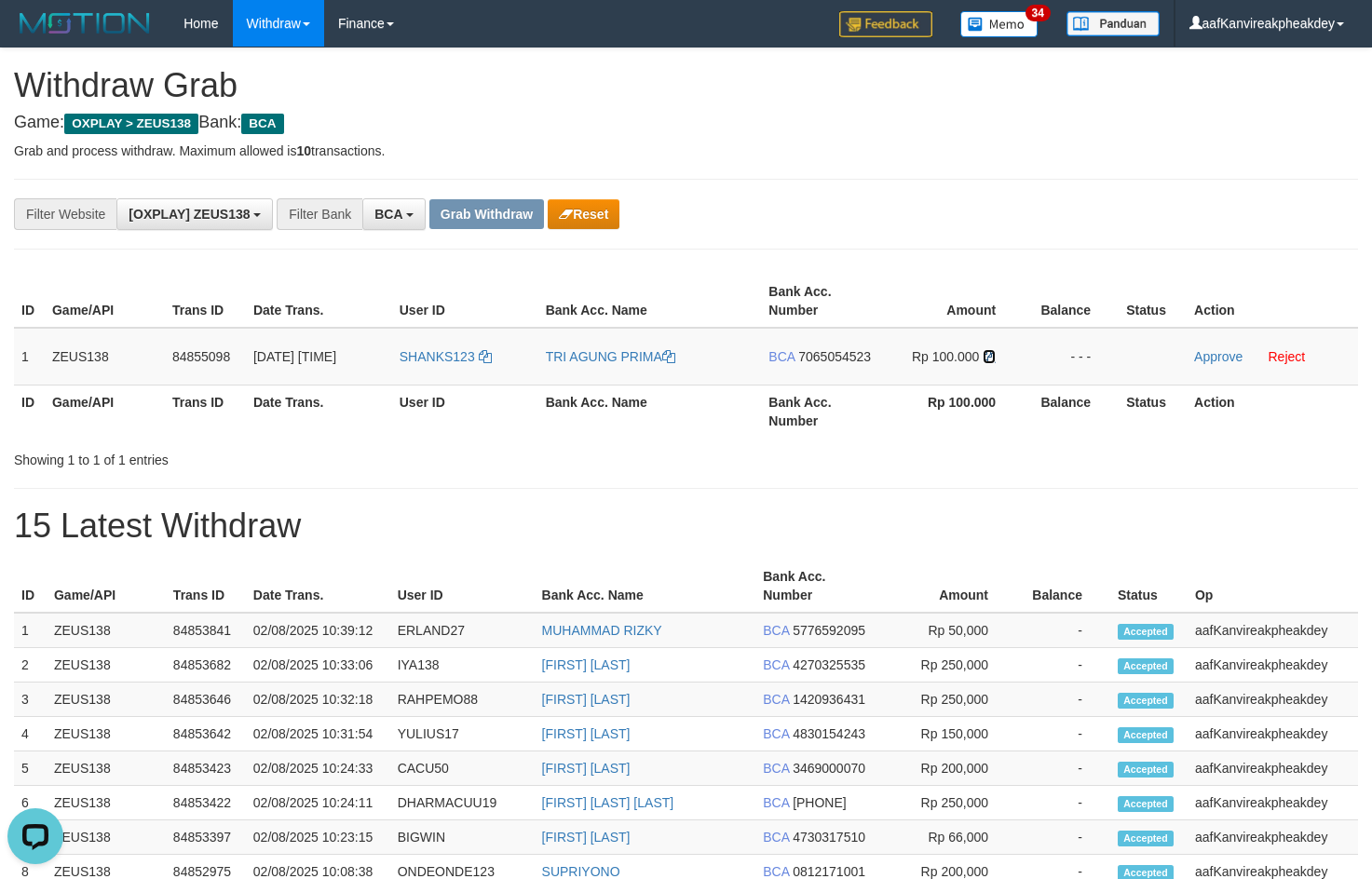drag, startPoint x: 993, startPoint y: 358, endPoint x: 1383, endPoint y: 338, distance: 390.5125 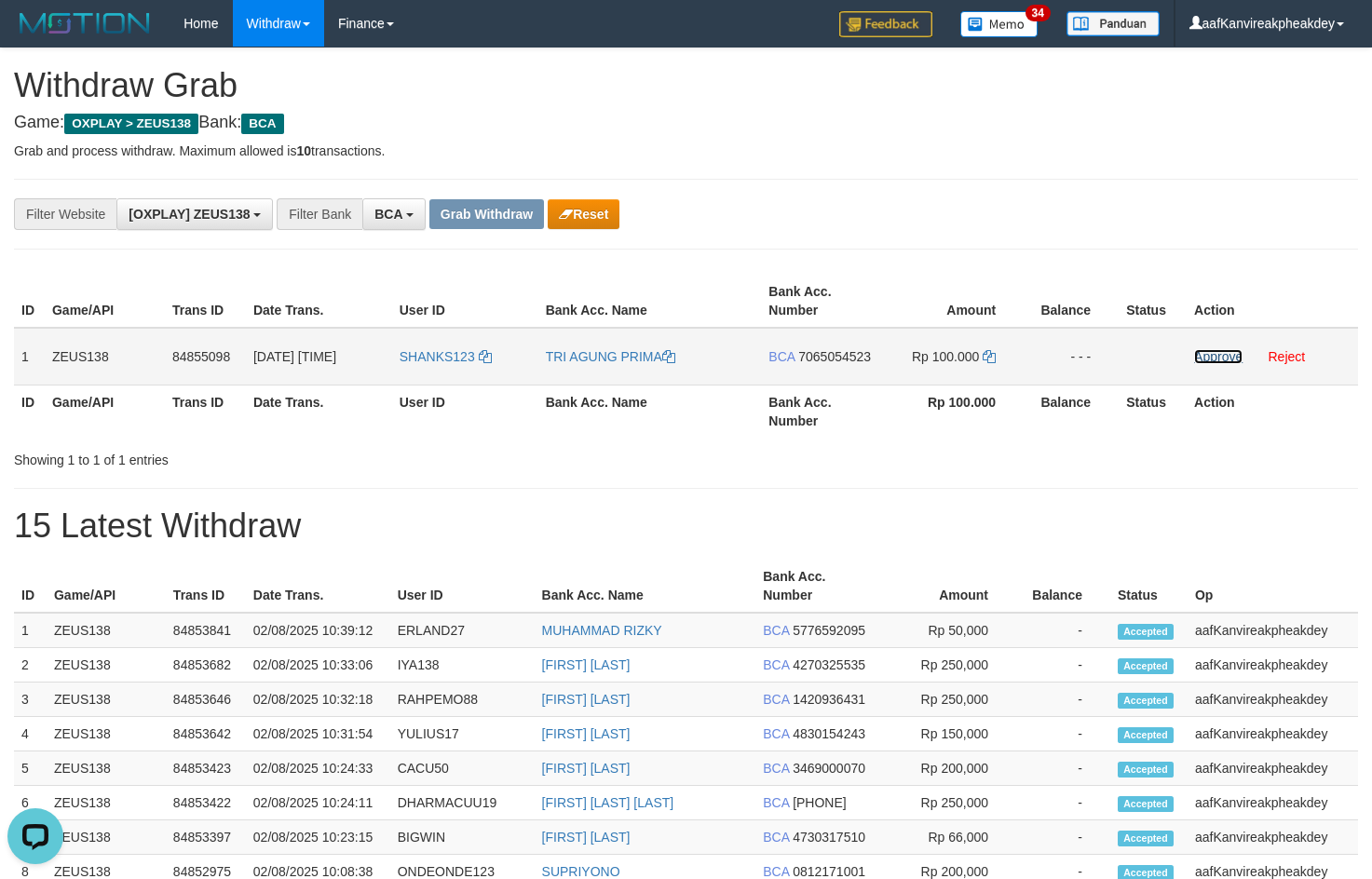 click on "Approve" at bounding box center (1218, 357) 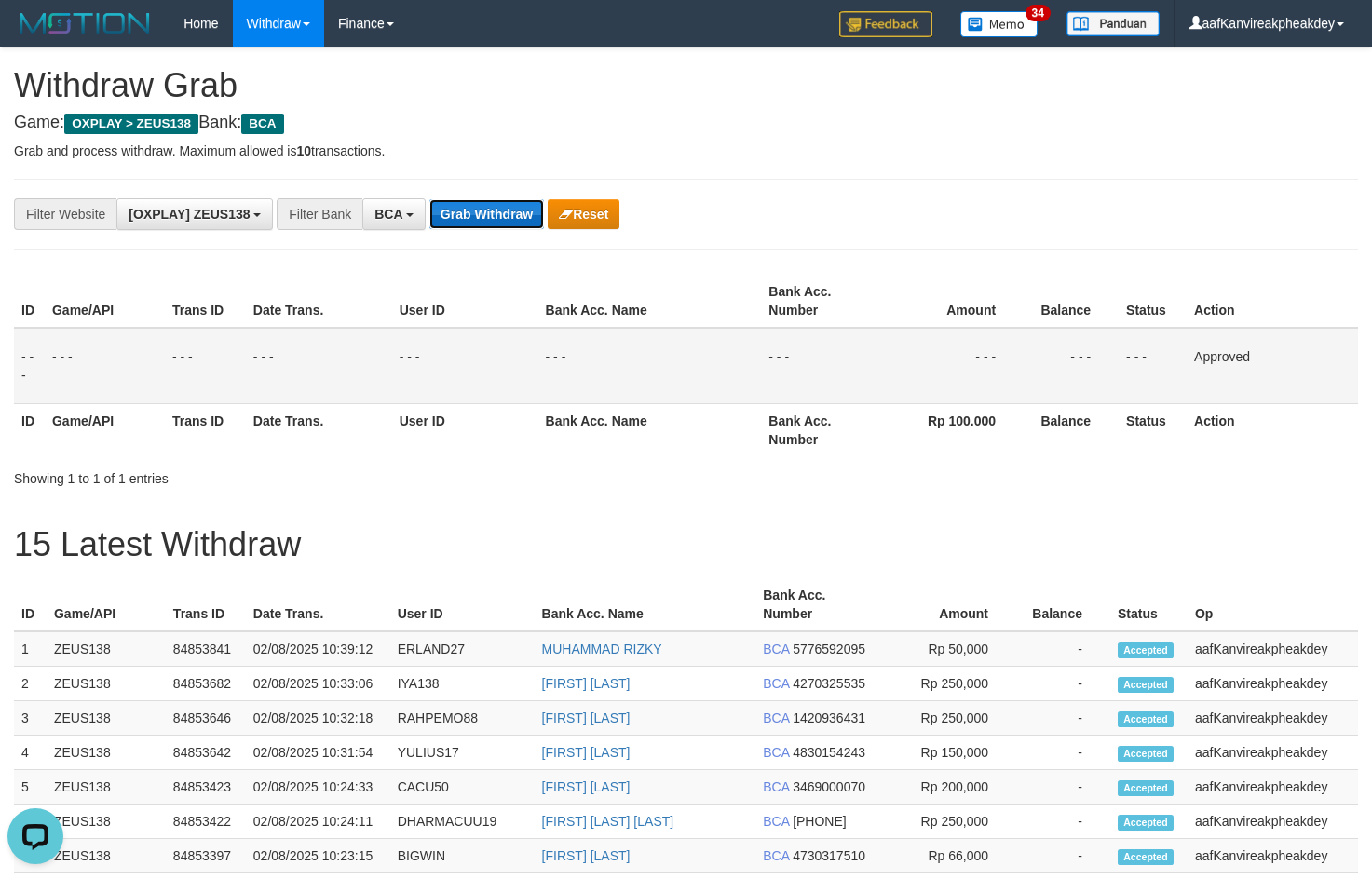drag, startPoint x: 495, startPoint y: 225, endPoint x: 506, endPoint y: 223, distance: 11.18034 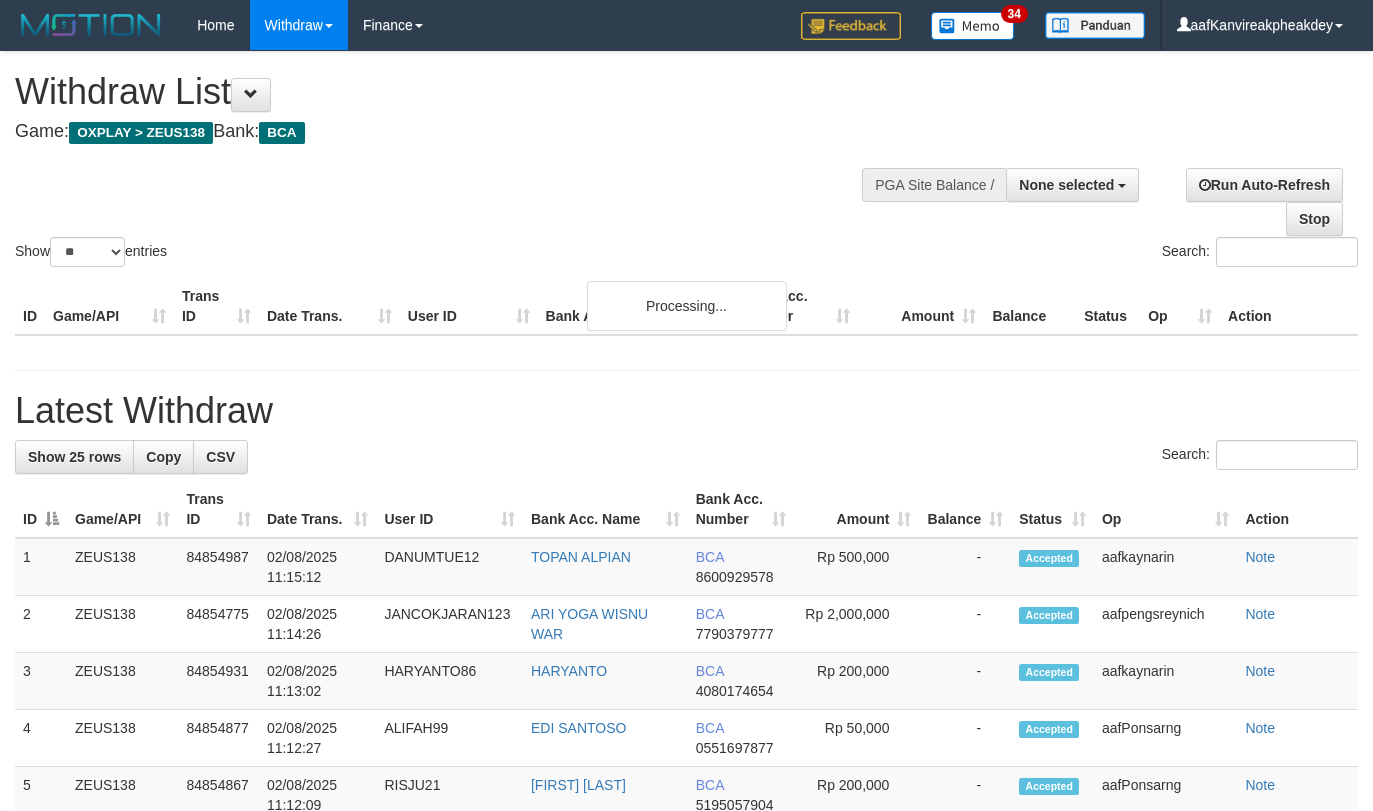 select 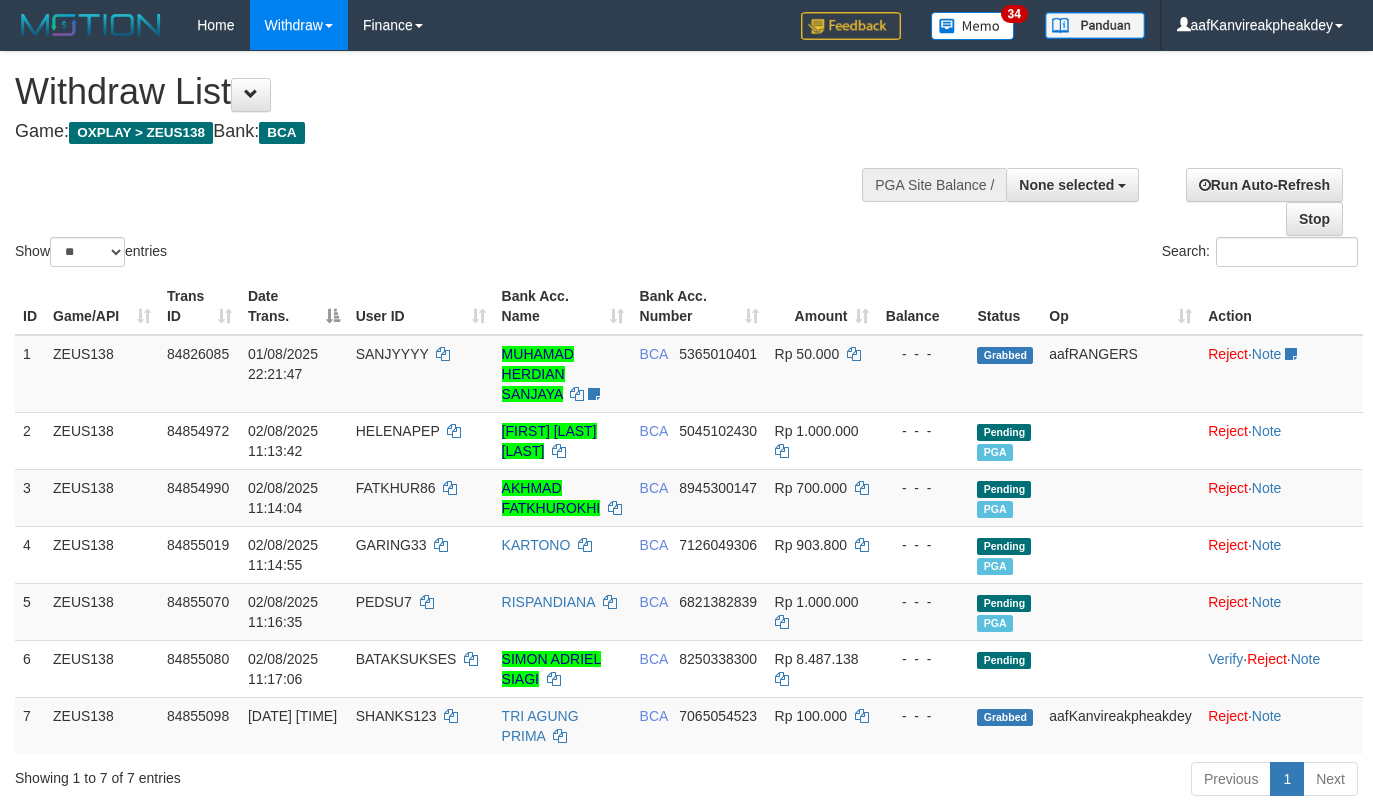 select 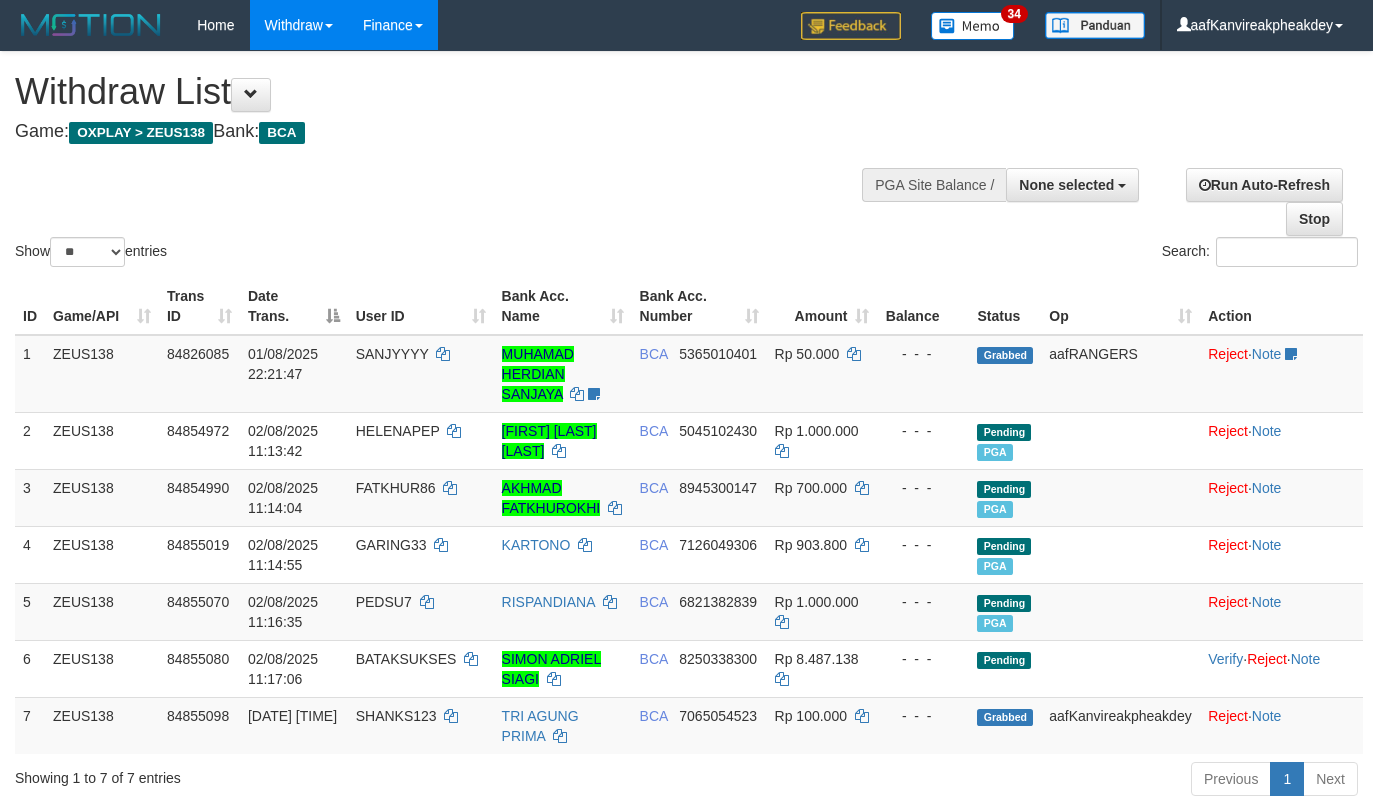 scroll, scrollTop: 0, scrollLeft: 0, axis: both 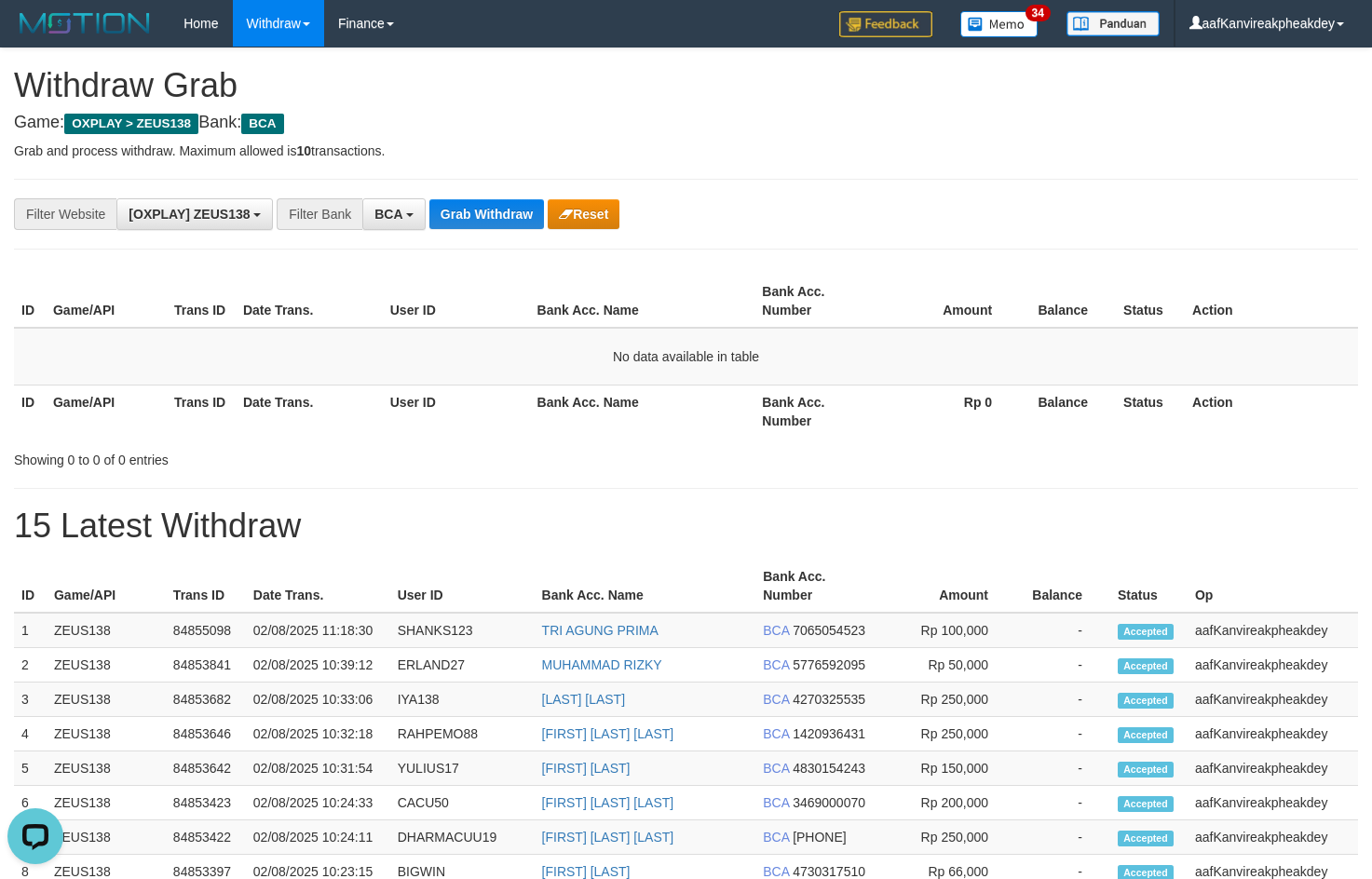 click on "Balance" at bounding box center [1067, 411] 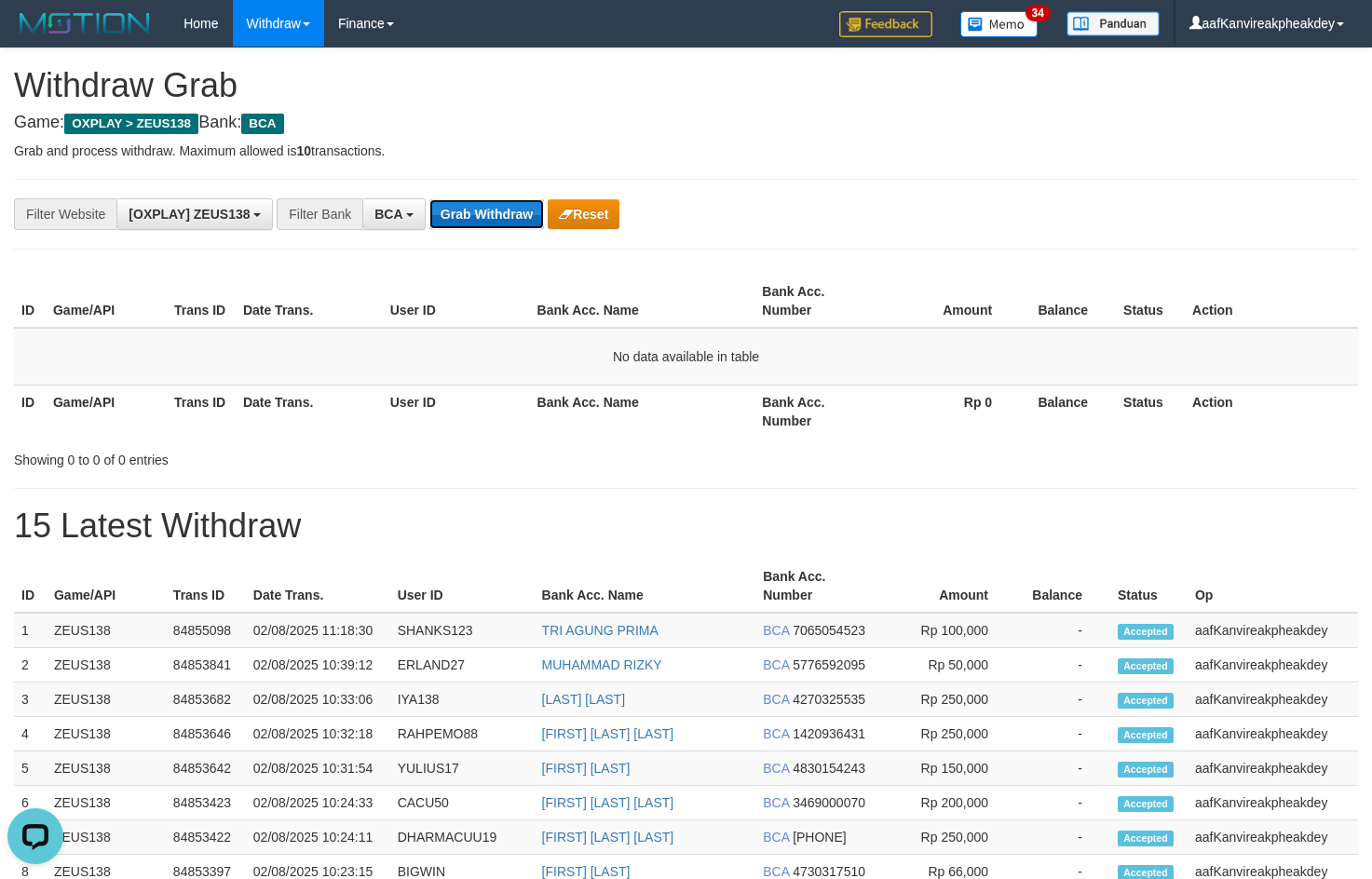 click on "Grab Withdraw" at bounding box center (486, 214) 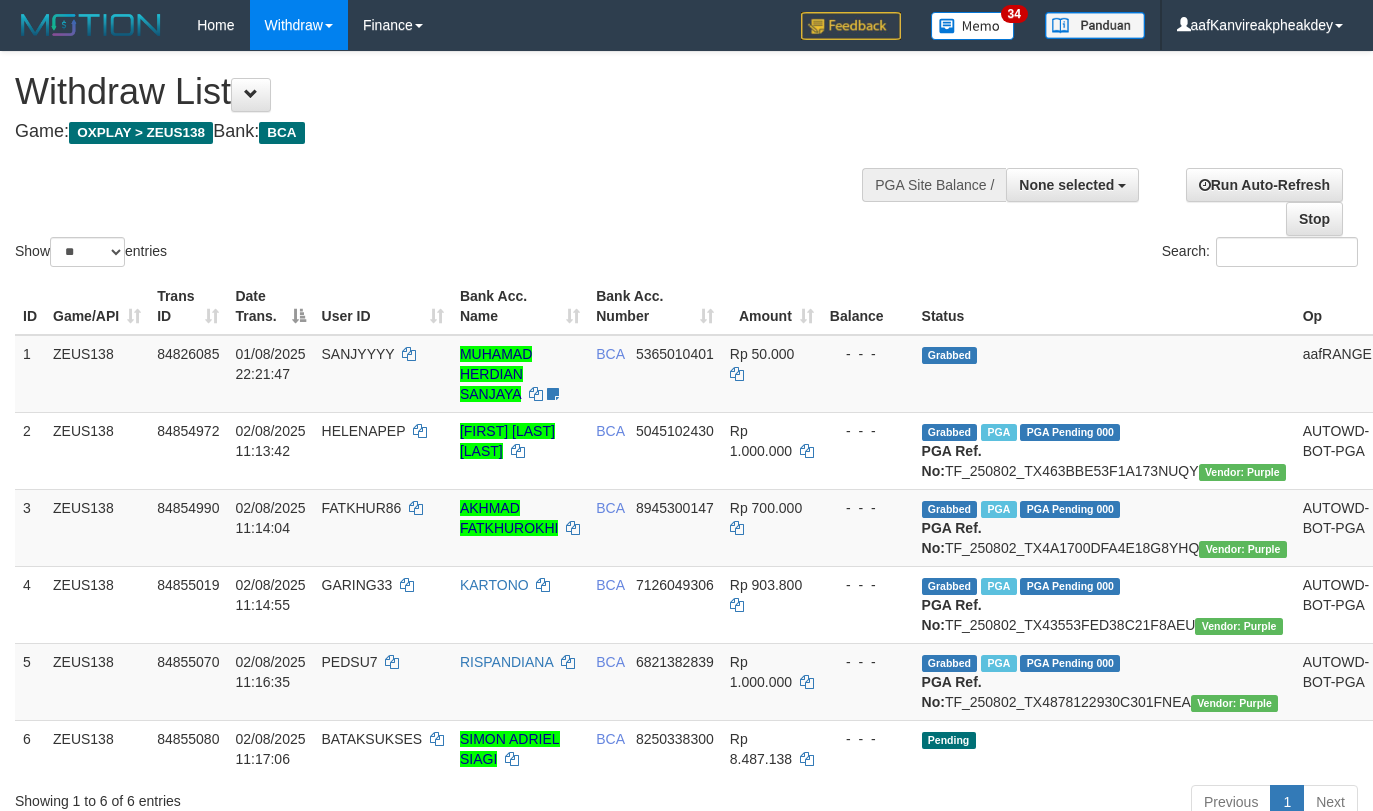 select 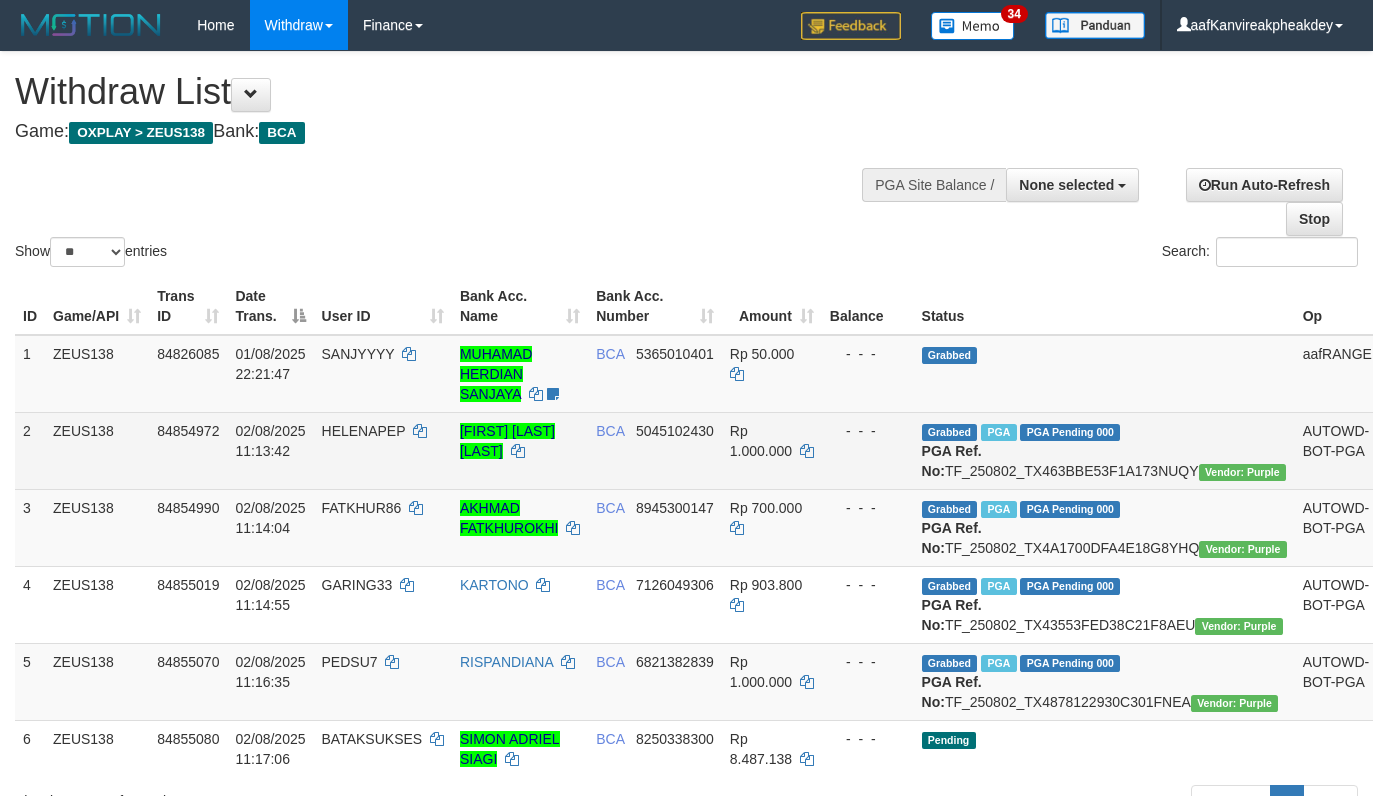 scroll, scrollTop: 16, scrollLeft: 0, axis: vertical 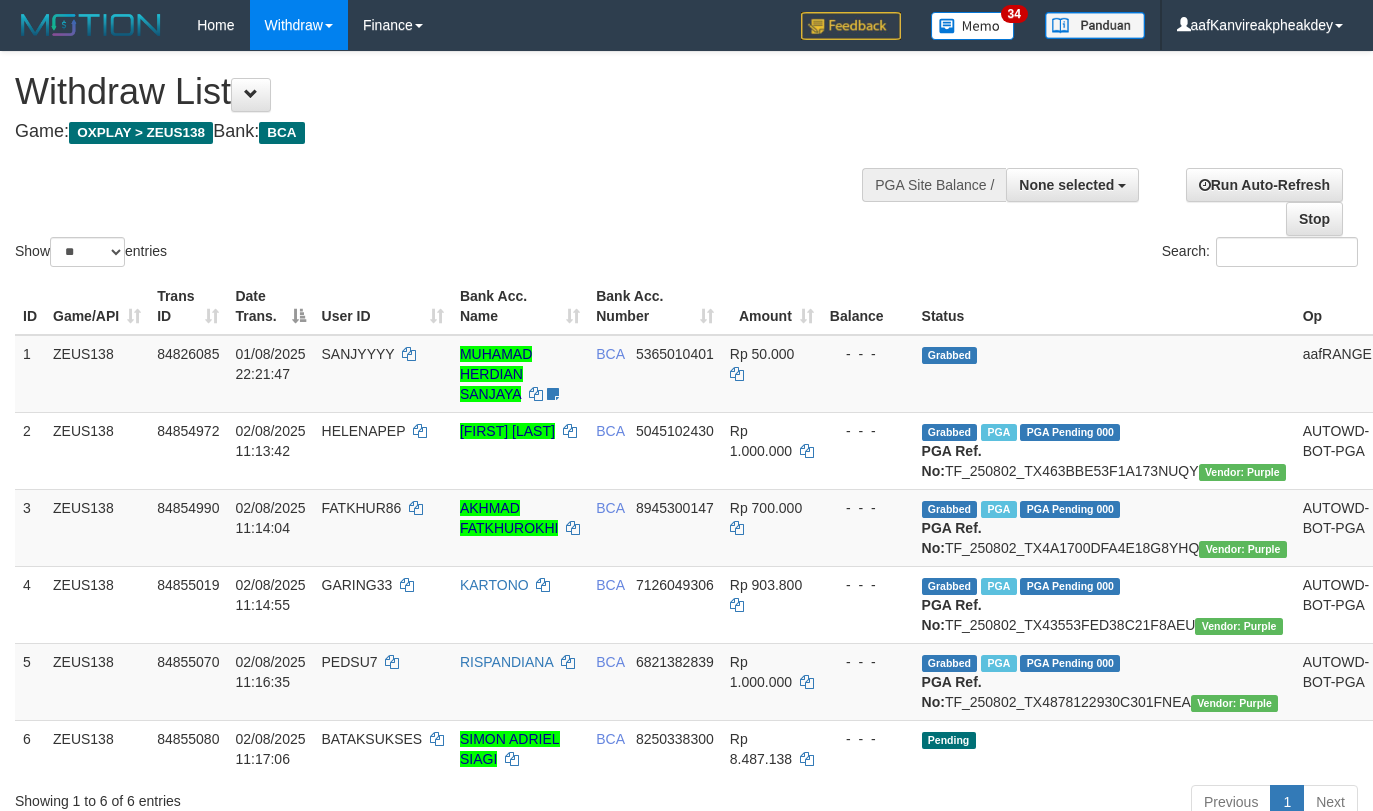 select 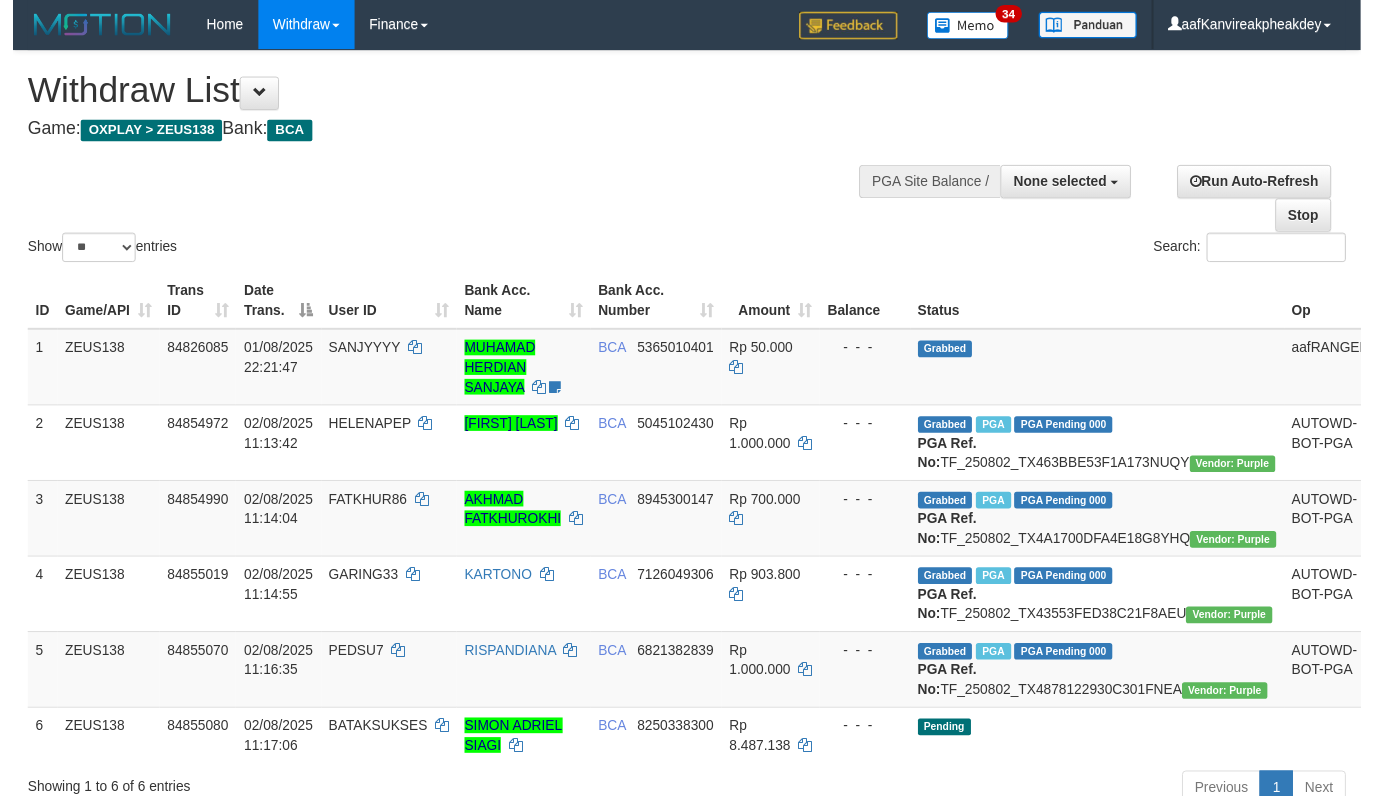 scroll, scrollTop: 644, scrollLeft: 0, axis: vertical 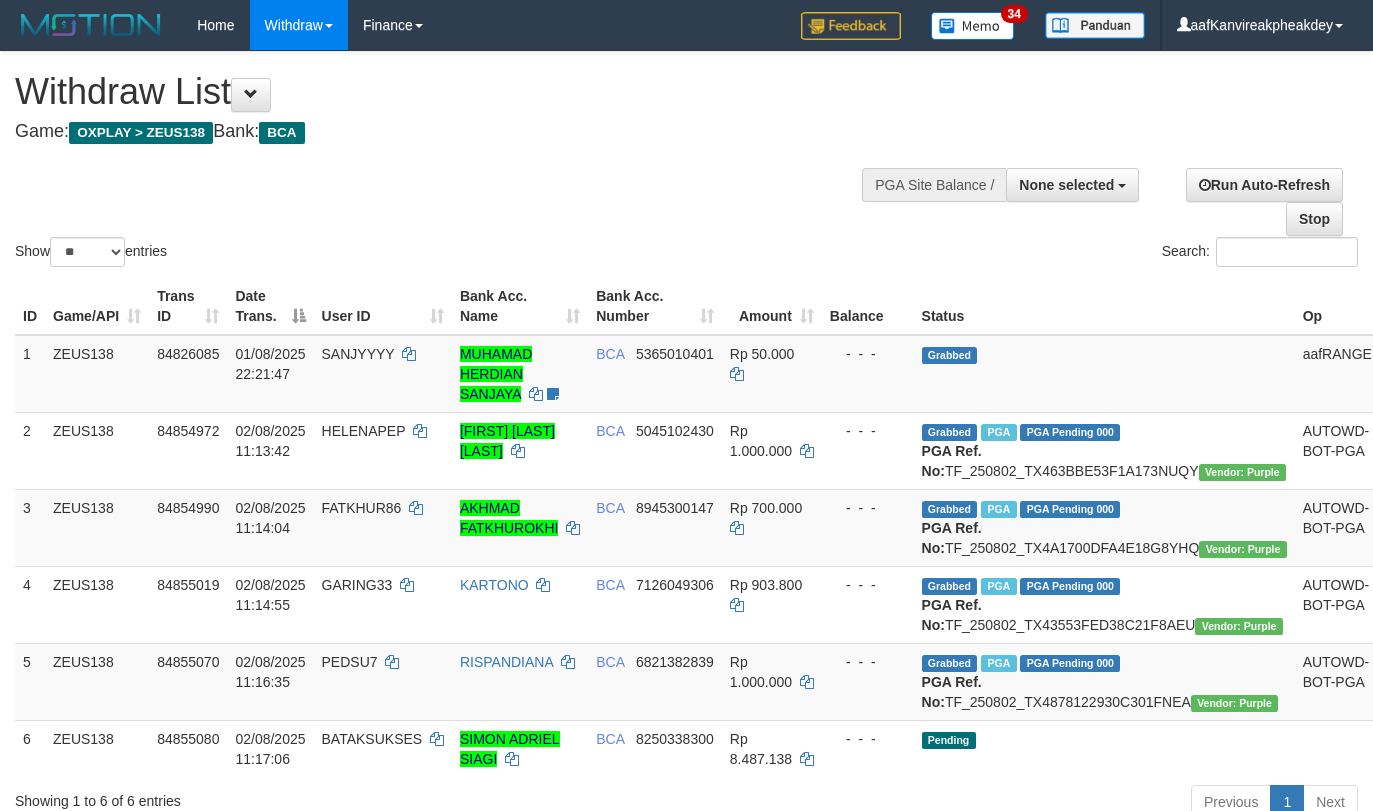 select 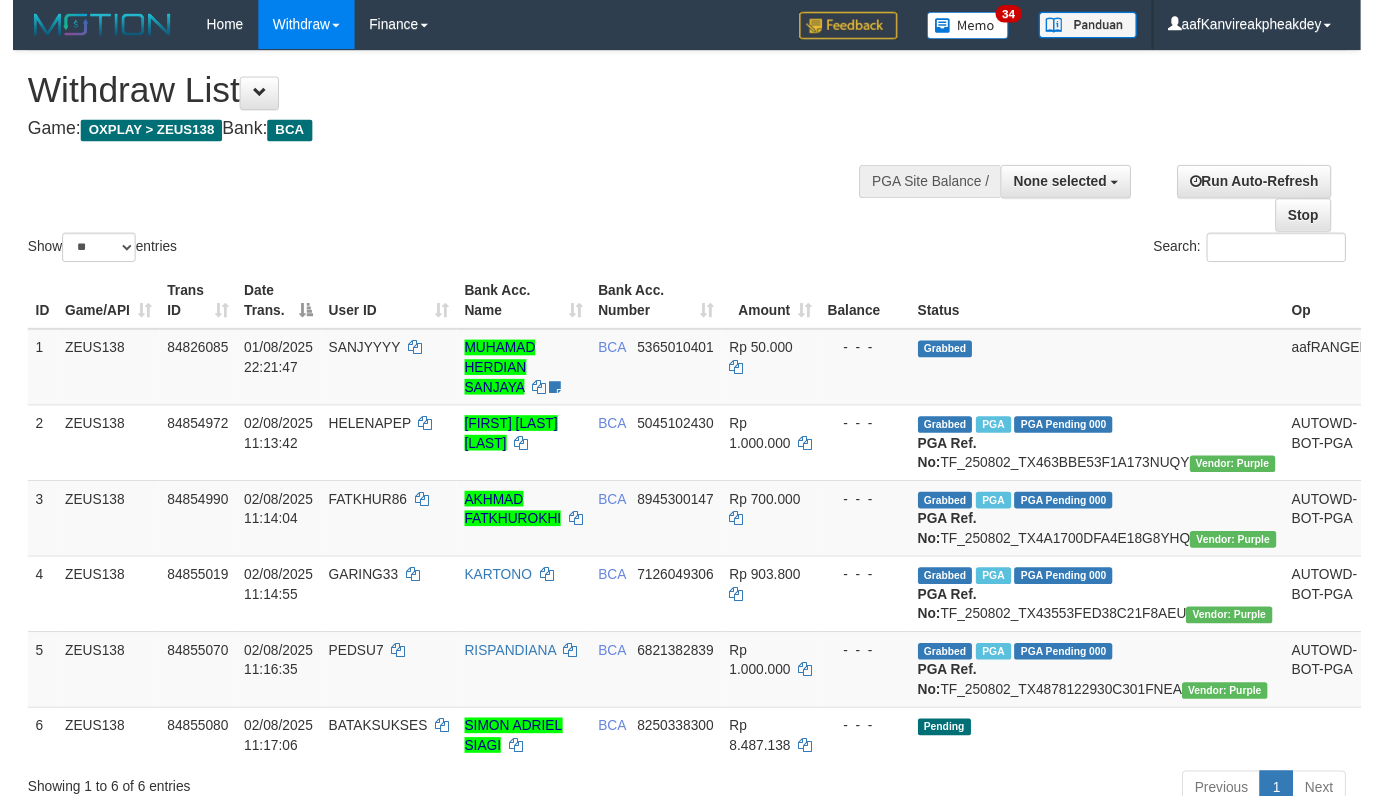 scroll, scrollTop: 644, scrollLeft: 0, axis: vertical 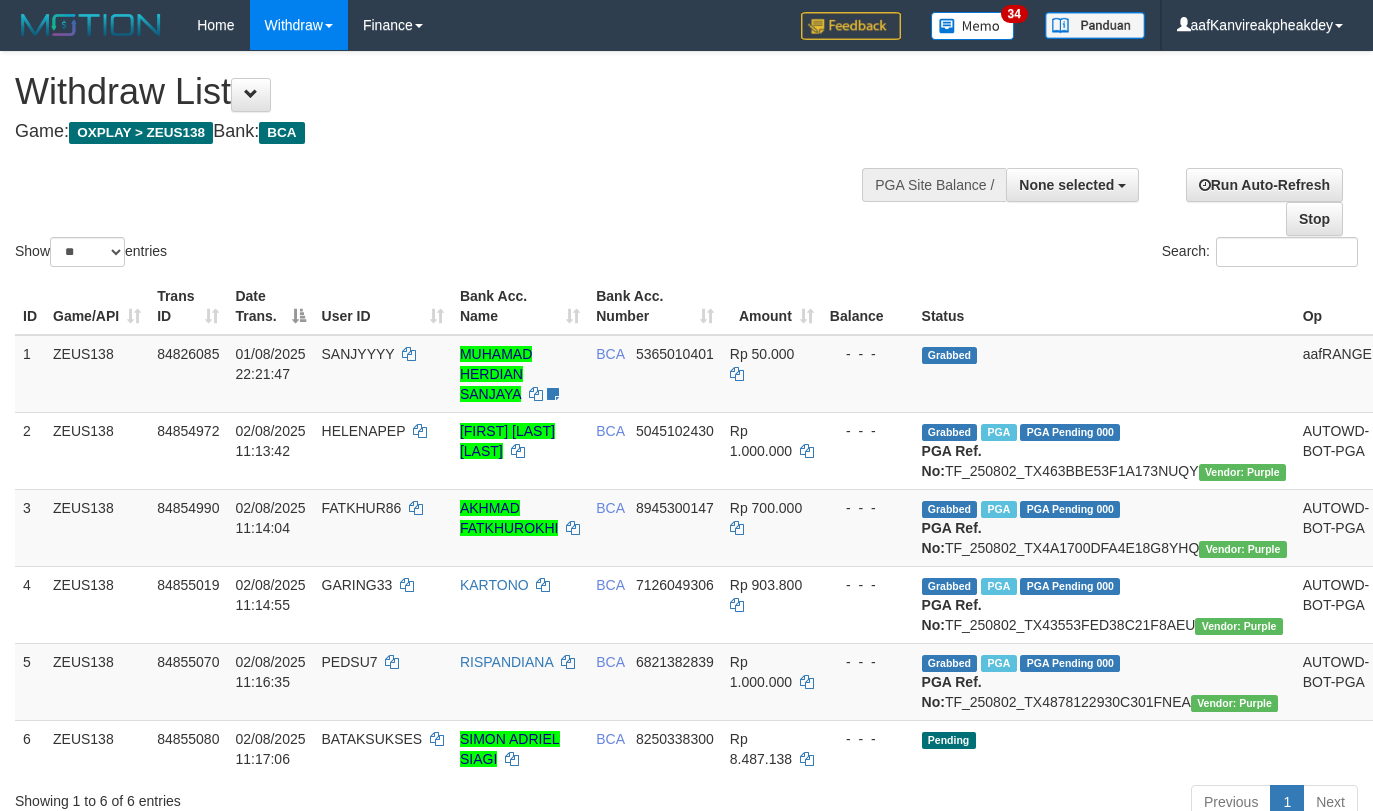 select 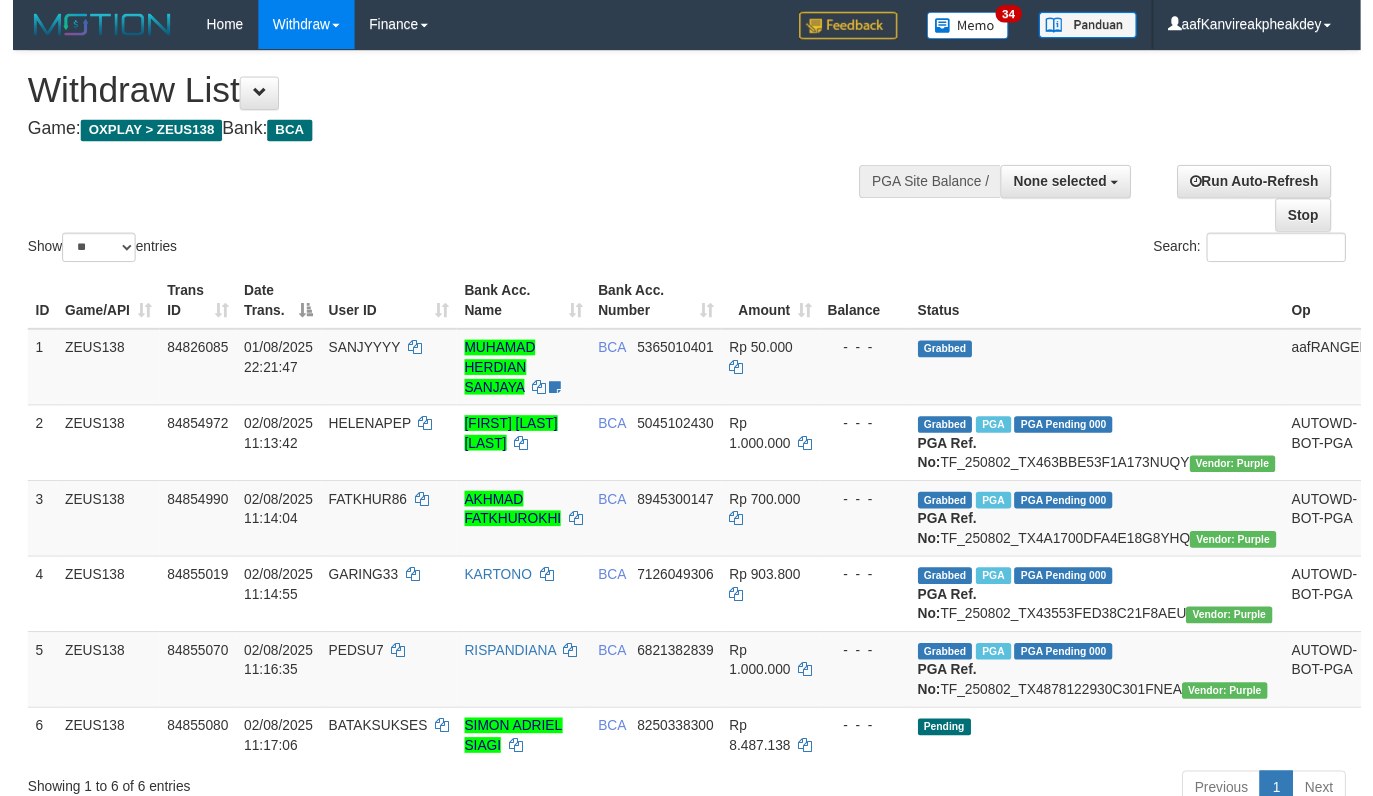 scroll, scrollTop: 644, scrollLeft: 0, axis: vertical 